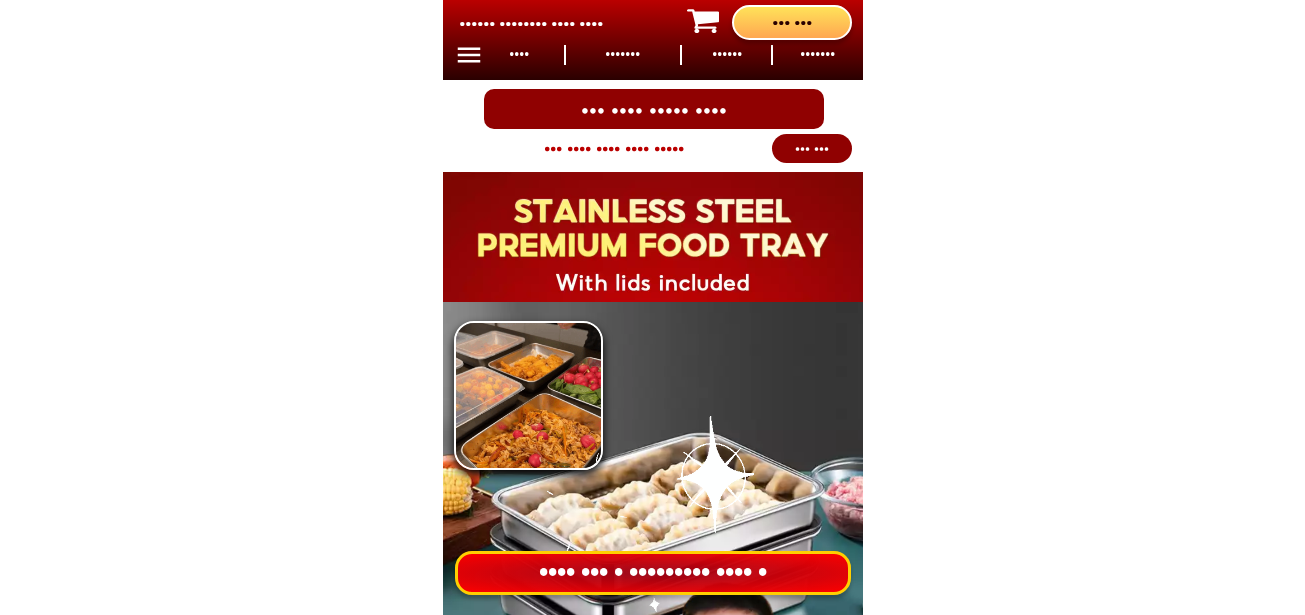 scroll, scrollTop: 0, scrollLeft: 0, axis: both 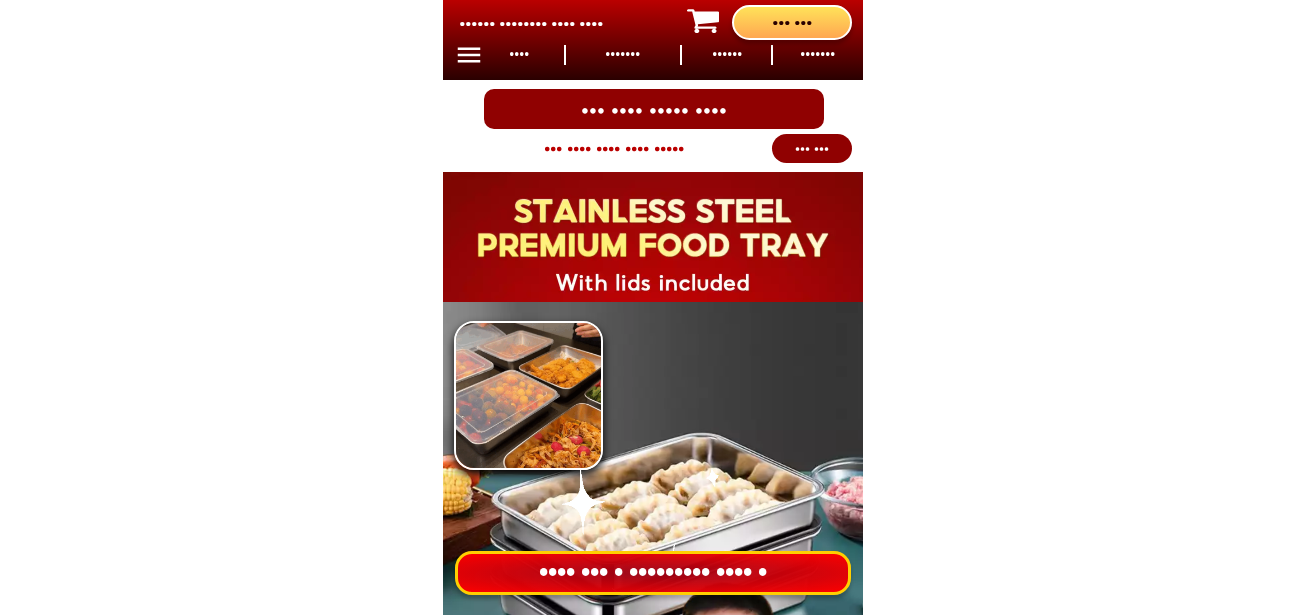 click on "•••• ••• • ••••••••• •••• •" at bounding box center [653, 573] 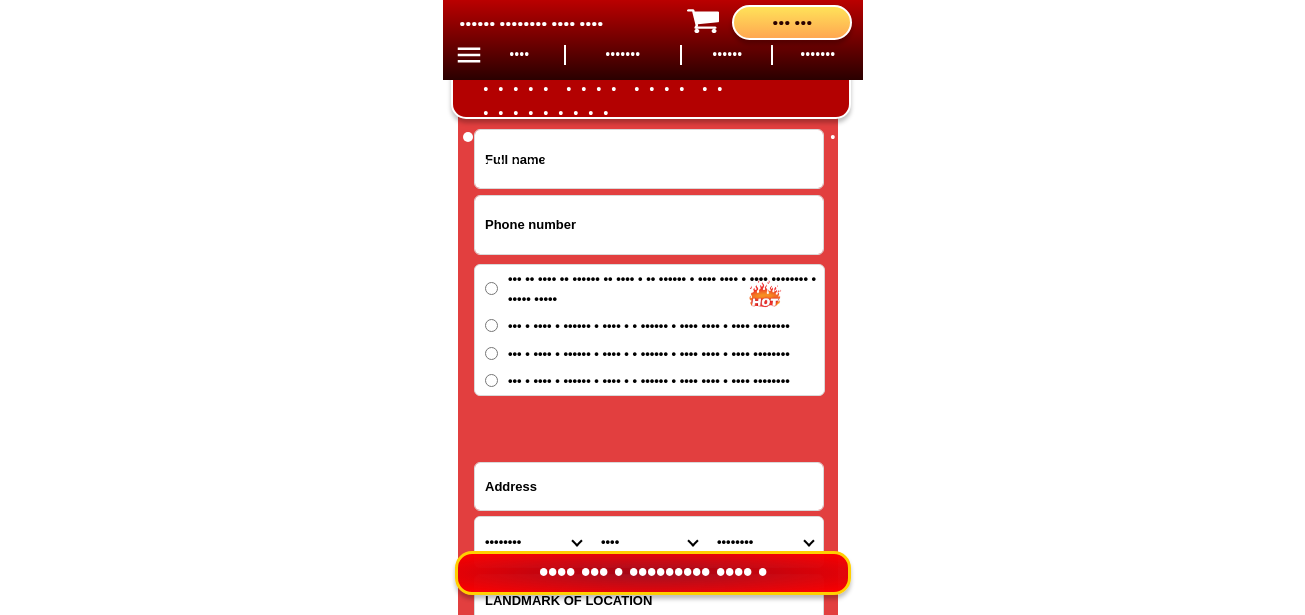 scroll, scrollTop: 16678, scrollLeft: 0, axis: vertical 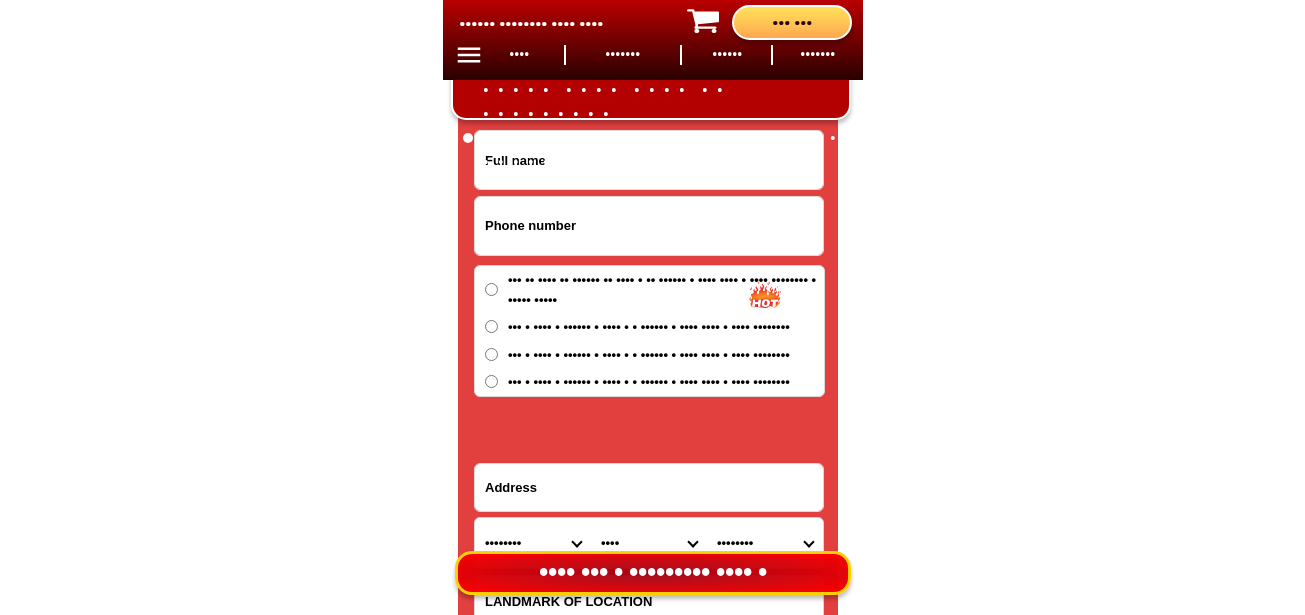 click at bounding box center [649, 226] 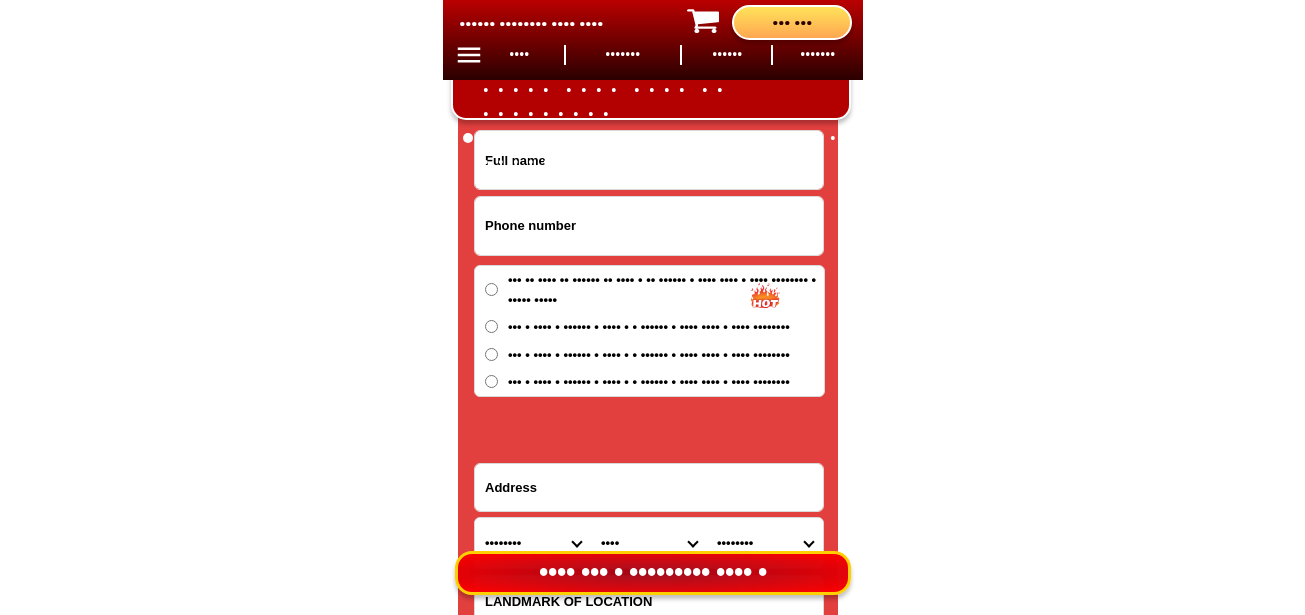 paste on "•••••••••••" 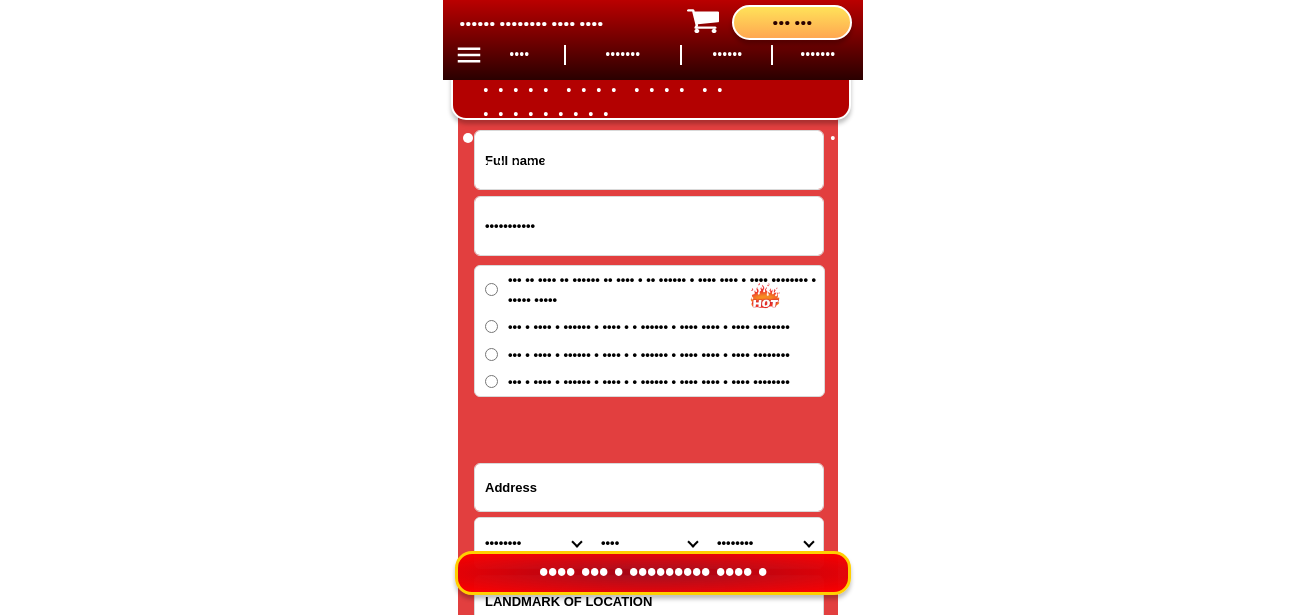 type on "•••••••••••" 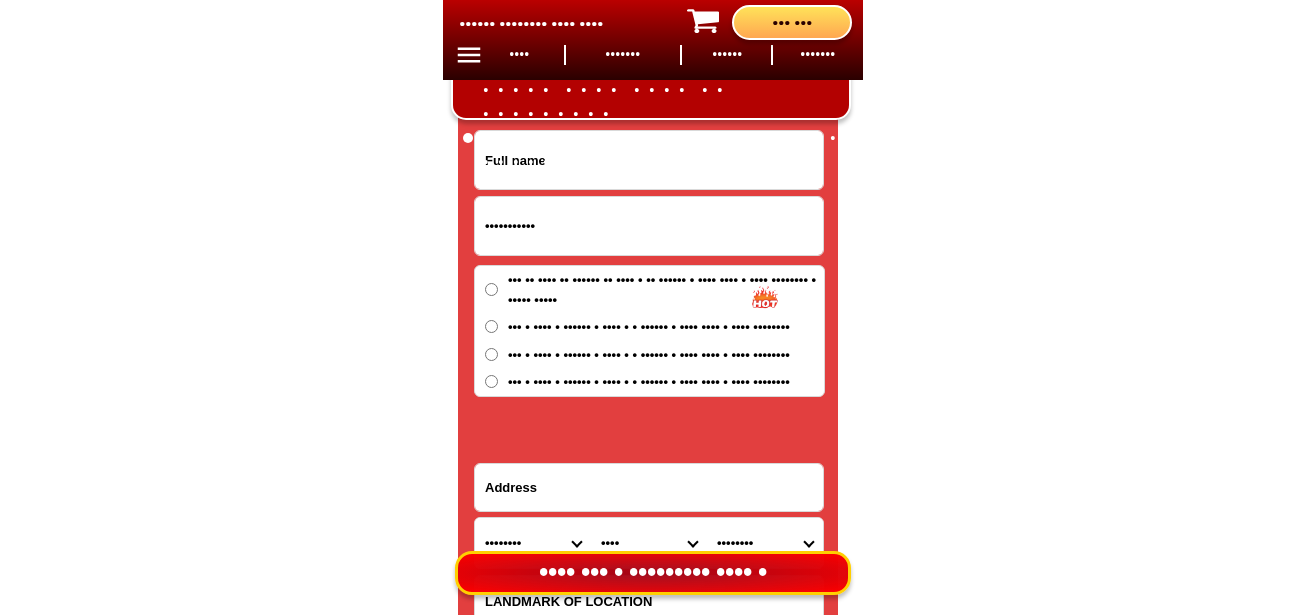 drag, startPoint x: 546, startPoint y: 162, endPoint x: 551, endPoint y: 172, distance: 11.18034 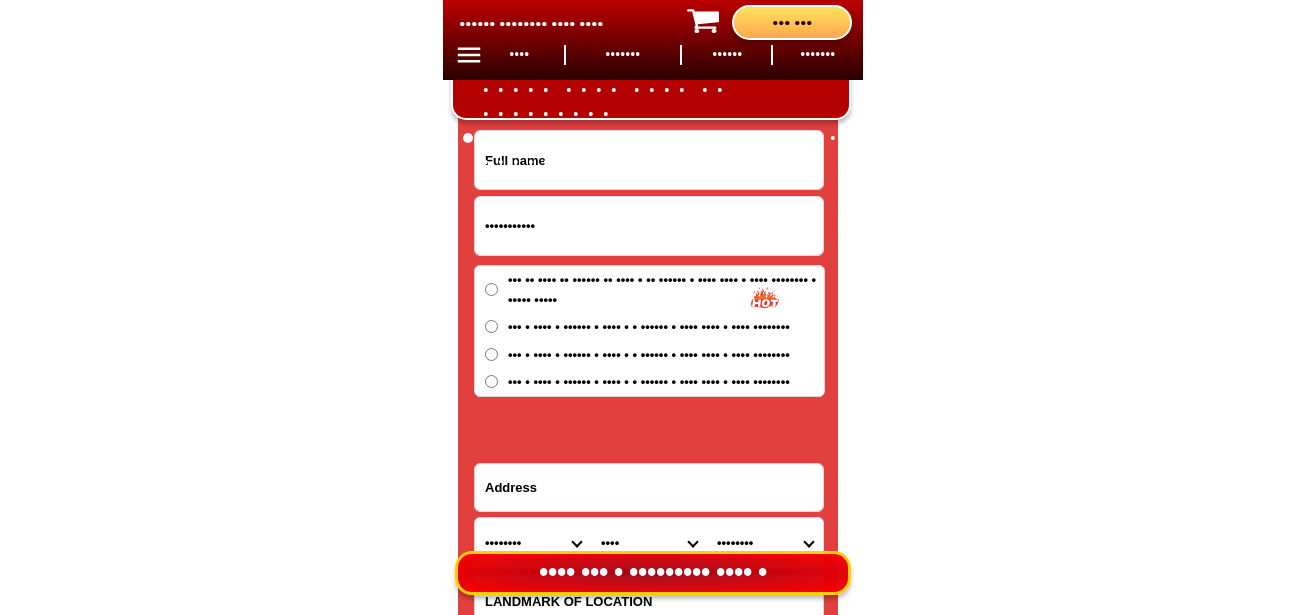 click at bounding box center (649, 160) 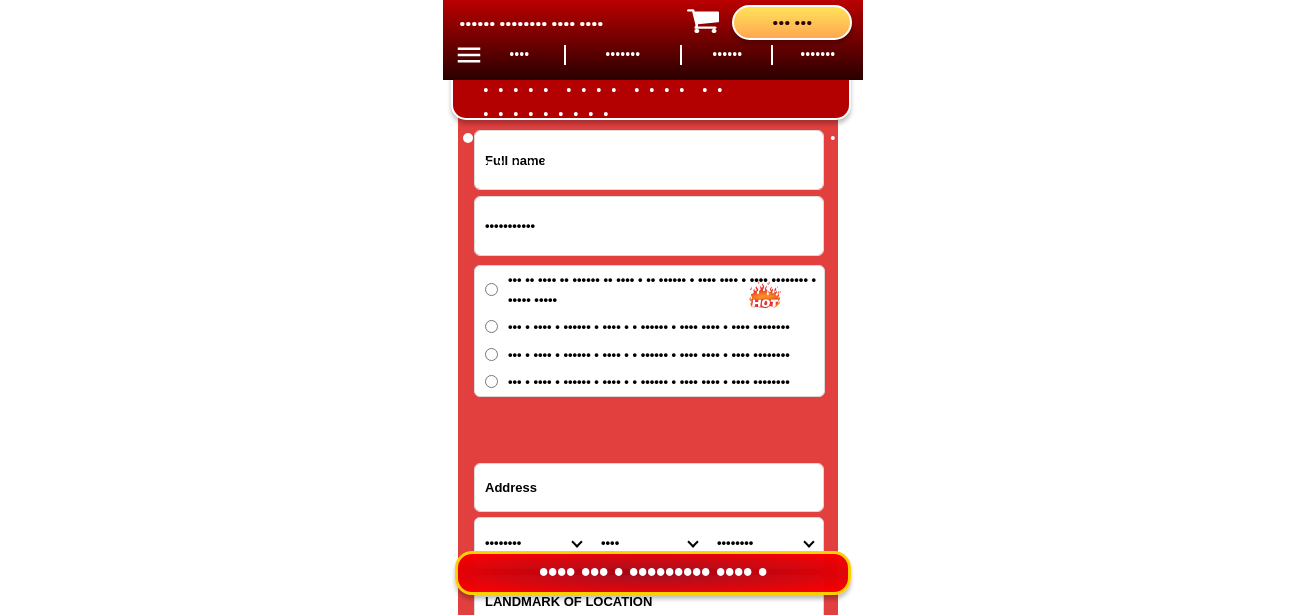 paste on "••••• • •••••••" 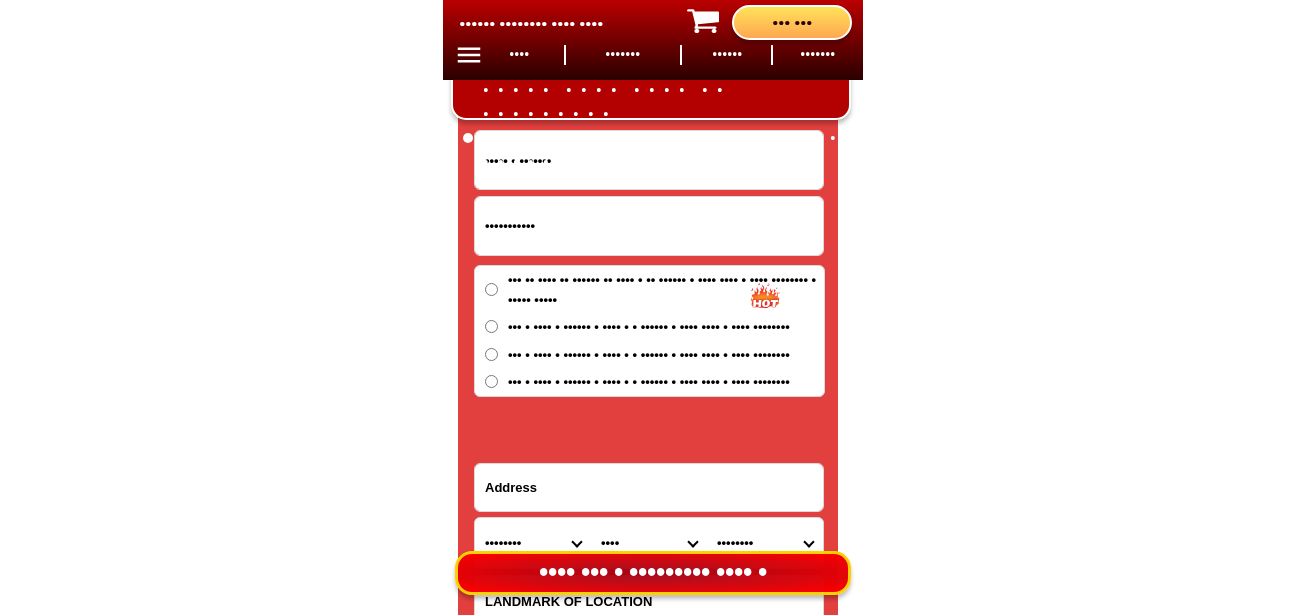 type on "••••• • •••••••" 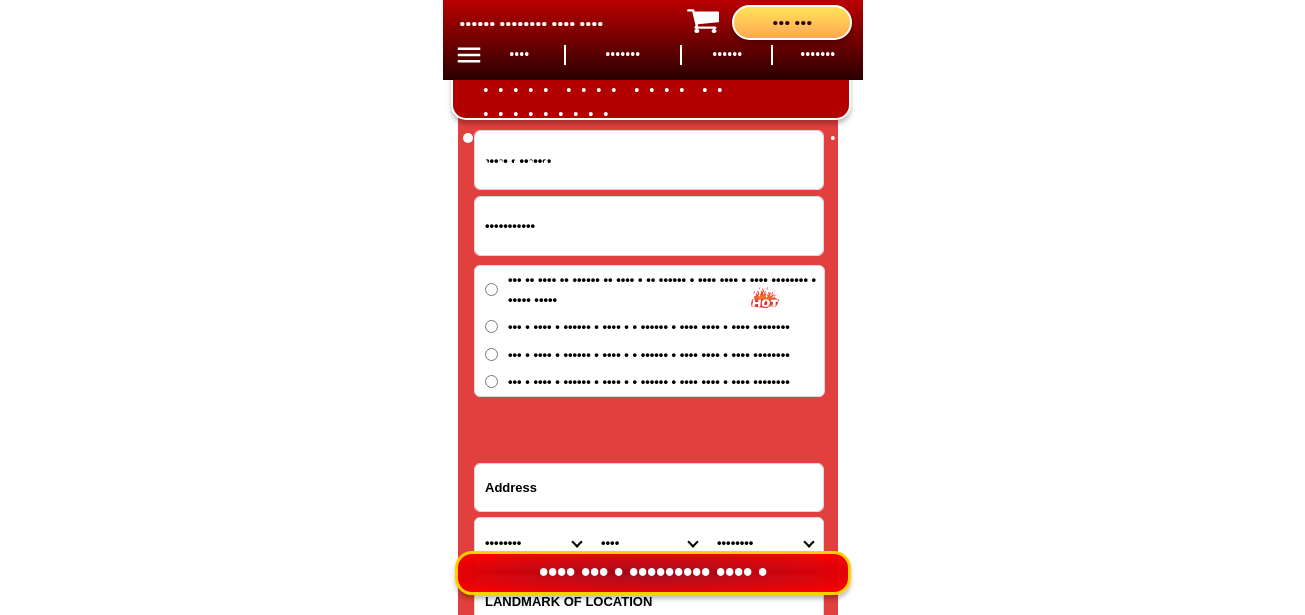 click at bounding box center (649, 487) 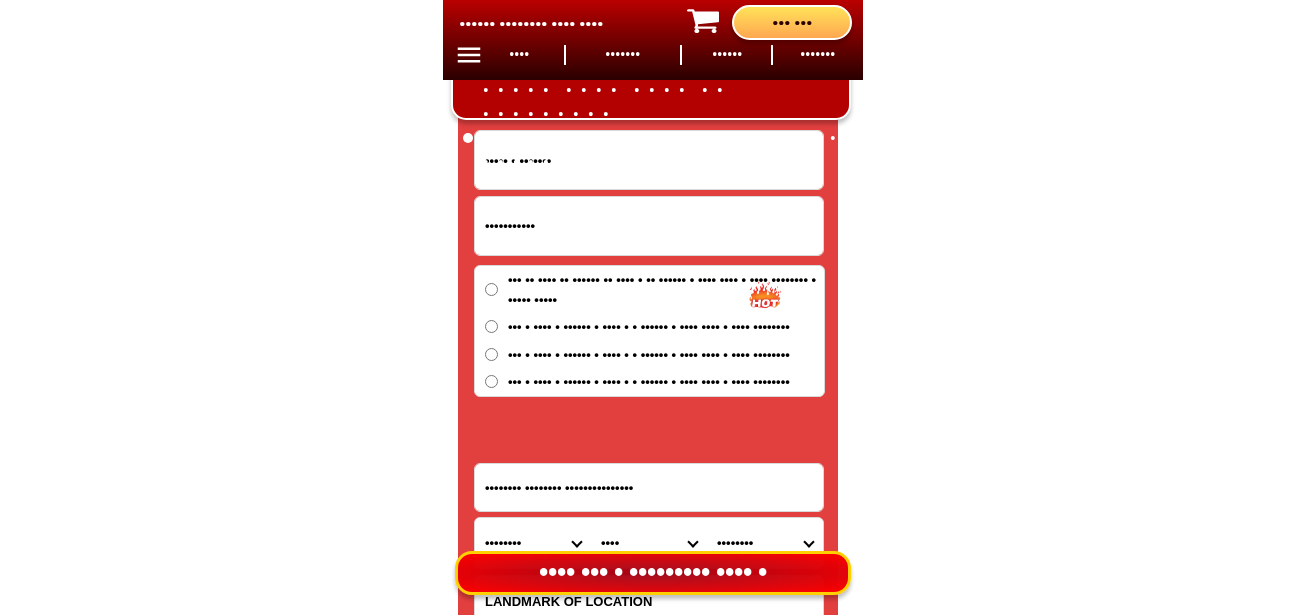 type on "•••••••• •••••••• •••••••••••••••" 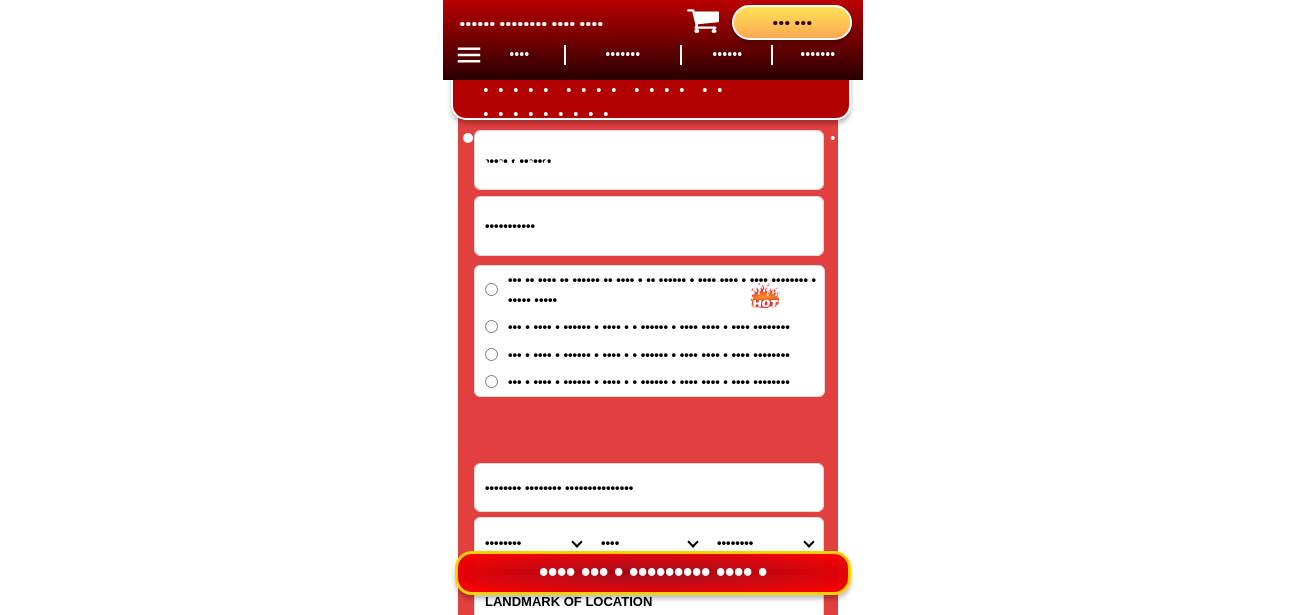 scroll, scrollTop: 17078, scrollLeft: 0, axis: vertical 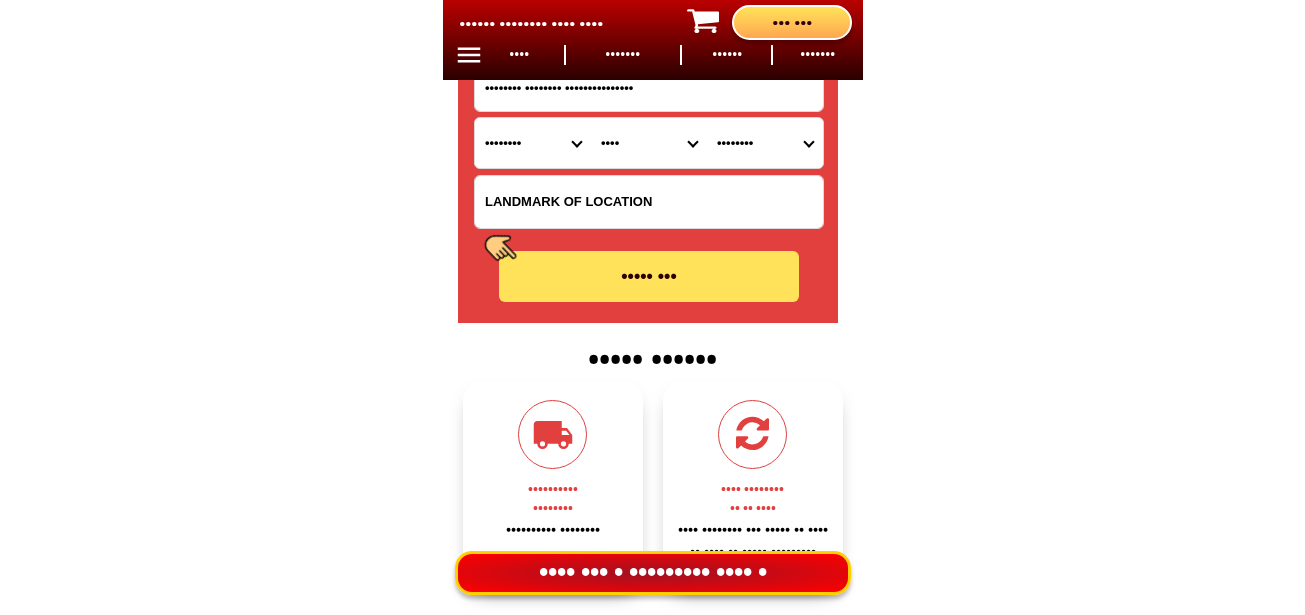 drag, startPoint x: 670, startPoint y: 199, endPoint x: 684, endPoint y: 201, distance: 14.142136 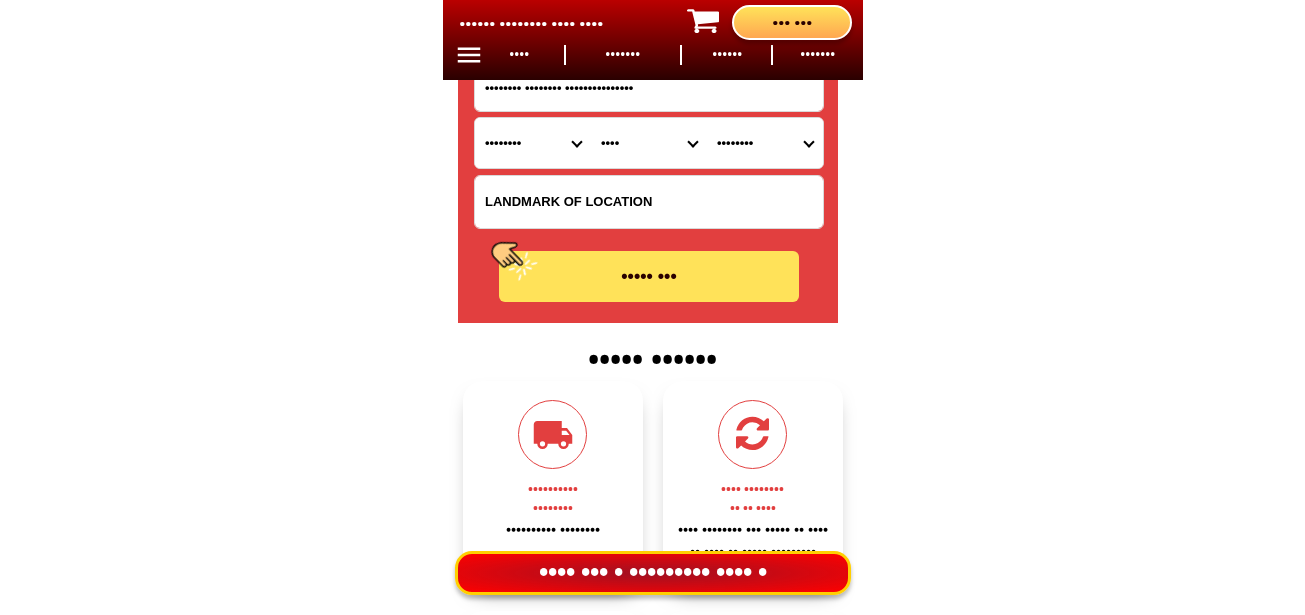 click at bounding box center [649, 202] 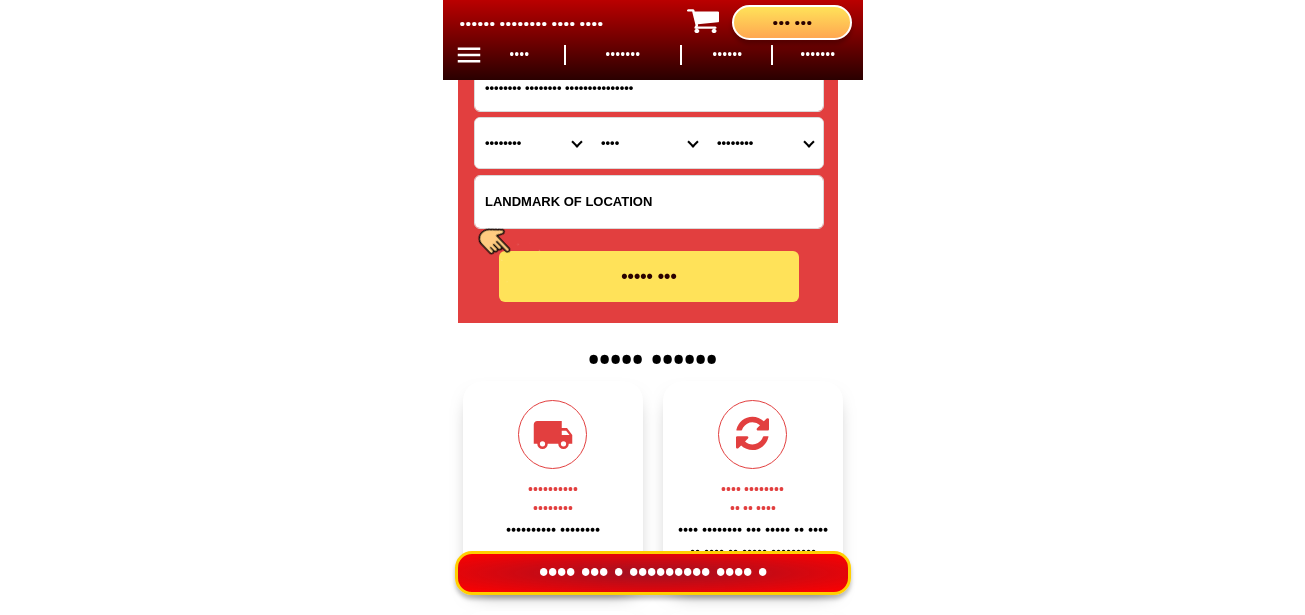 paste on "••••• •• ••••" 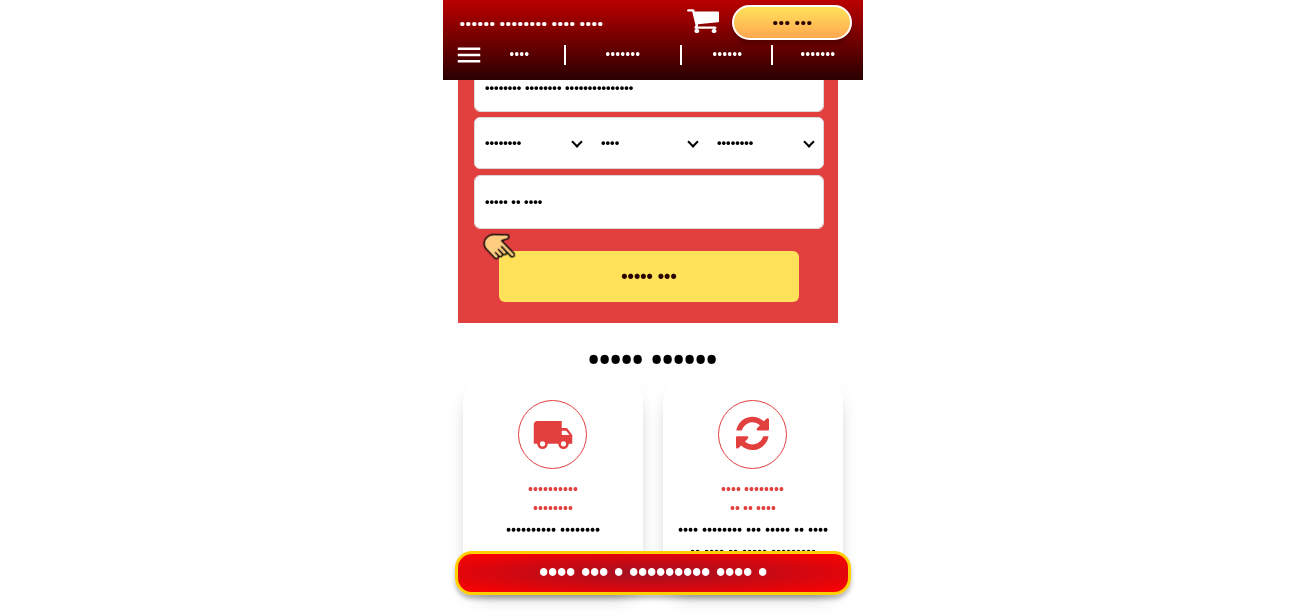 scroll, scrollTop: 16878, scrollLeft: 0, axis: vertical 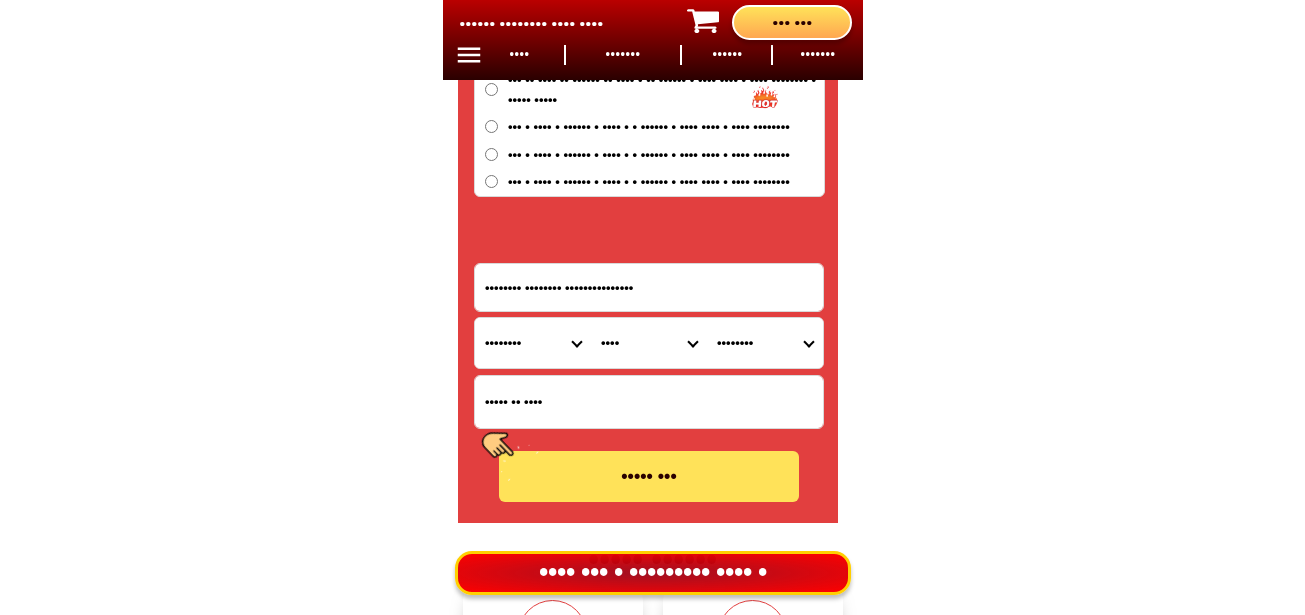 type on "••••• •• ••••" 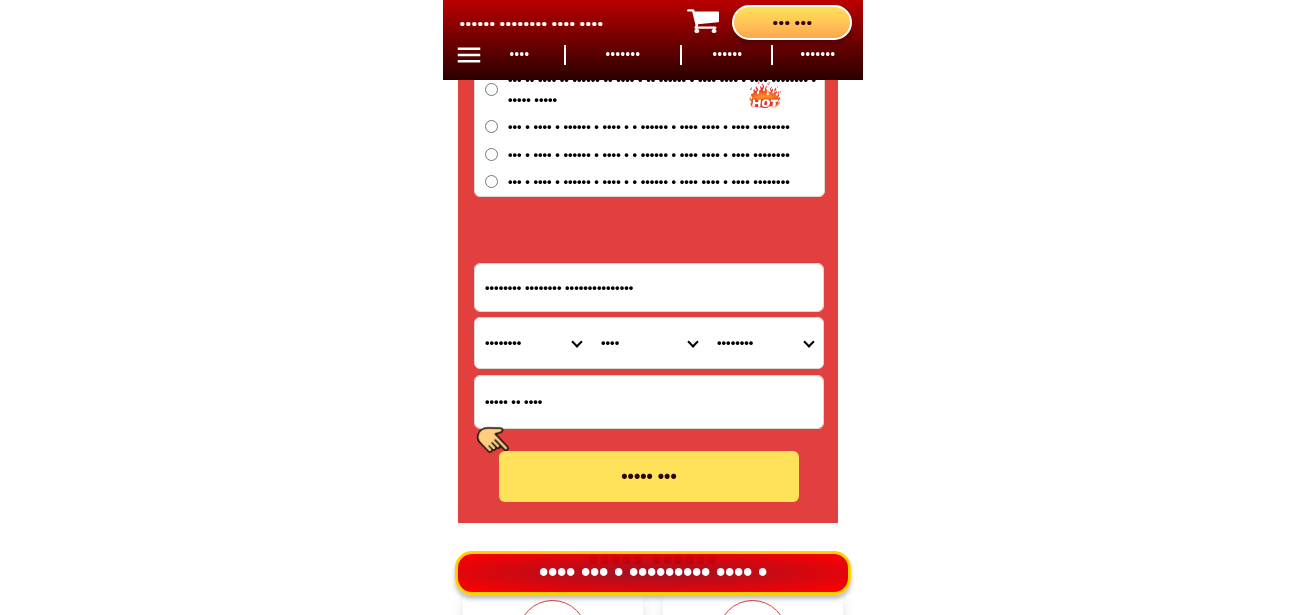 drag, startPoint x: 714, startPoint y: 295, endPoint x: 373, endPoint y: 279, distance: 341.37515 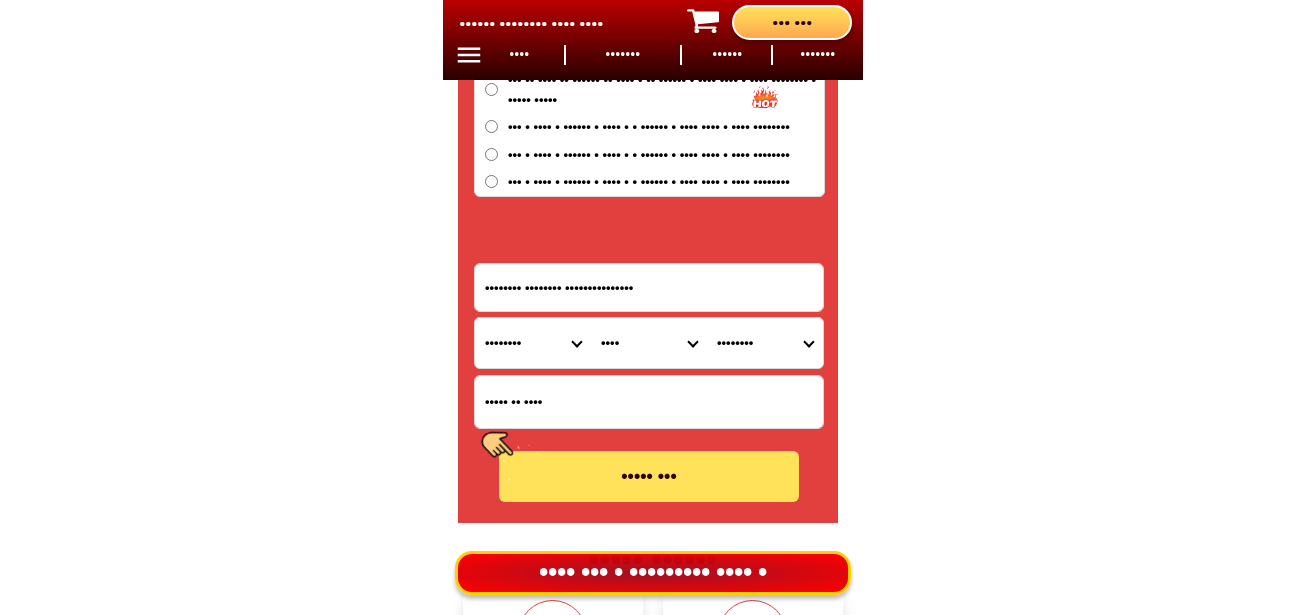 click on "••• •••• ••••• •••• ••• •••• •••• •••• ••••• ••• ••• ••• •• • •••• •••••••• •••• •• •••••• •••••••• •••• •••• ••••••• •••••• ••••••• •••• ••• ••• ••••••• ••••••••••• •••• •••• •• •••• •••• •••• •••• ••••• ••••• •••••• ••••••• •••••••• •  ••• ••••••••• ••••• •••• ••• ••• •••••••• •••
••••••• •••• •  •••• • •• • ••• ••••
•••••• •••••  ••••••• ••• •• •••••
••••••••  ••••••••••••••• •••••••••••• •••••••••• •••• •• •••••
••••••  •••• ••••••••••••• •••• •••••••• •••••• •••••• ••••••• •••••• ••• •••••   •••• ••••••••
••• •• ••• ••   •• •••• •••• •••• ••• ••• ••••• •••• ••••• •• •••• •• ••••• •• ••••••• •• ••••••• ••• •••• •••••• •••••• ••• •• ••• •• •••• •••••••• • ••• •••• •••• •••••• ••• • ••• • •••• •••• •••••••• • ••• ••• ••••• •••• •••• ••• • ••• • •••• •••• •••••••• • ••• ••••• • ••••••• ••••••••••• ••••• ••• •••••••• •••••••• ••••••••••••••• •••••••• •••• •••••••••••••••• •••••••••••••• ••••• ••••• ••••••• •••••• •••••• ••••••• •••••• ••••••• •••••••• ••••••• ••••••• •••••" at bounding box center [652, -6652] 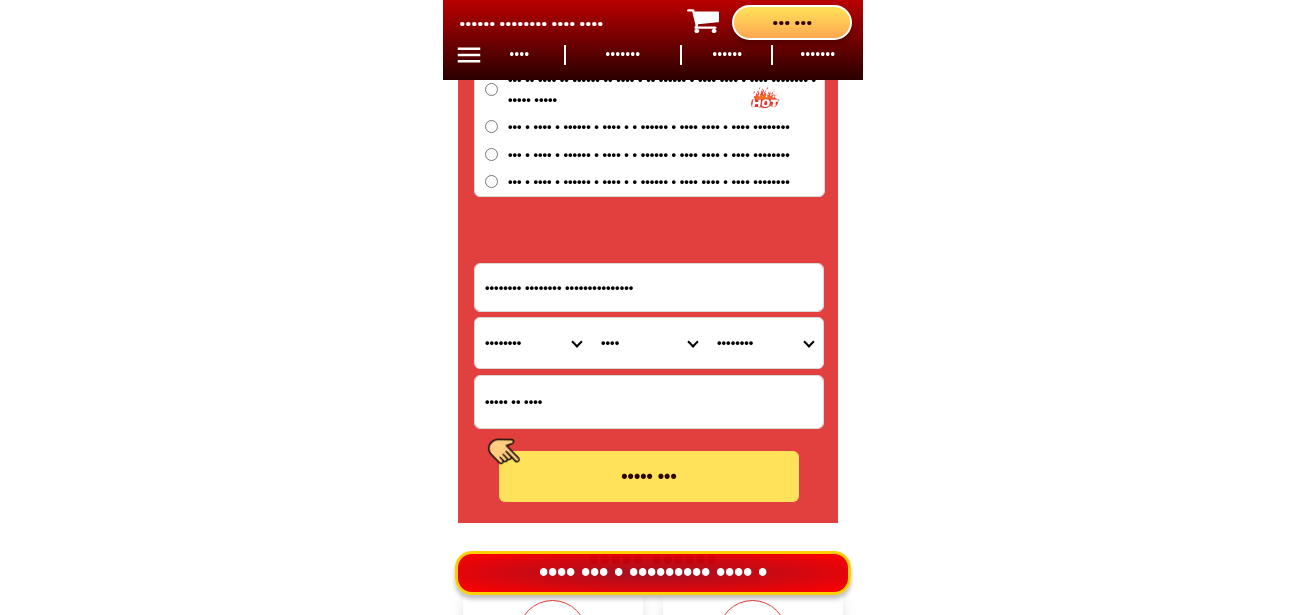drag, startPoint x: 508, startPoint y: 339, endPoint x: 536, endPoint y: 319, distance: 34.4093 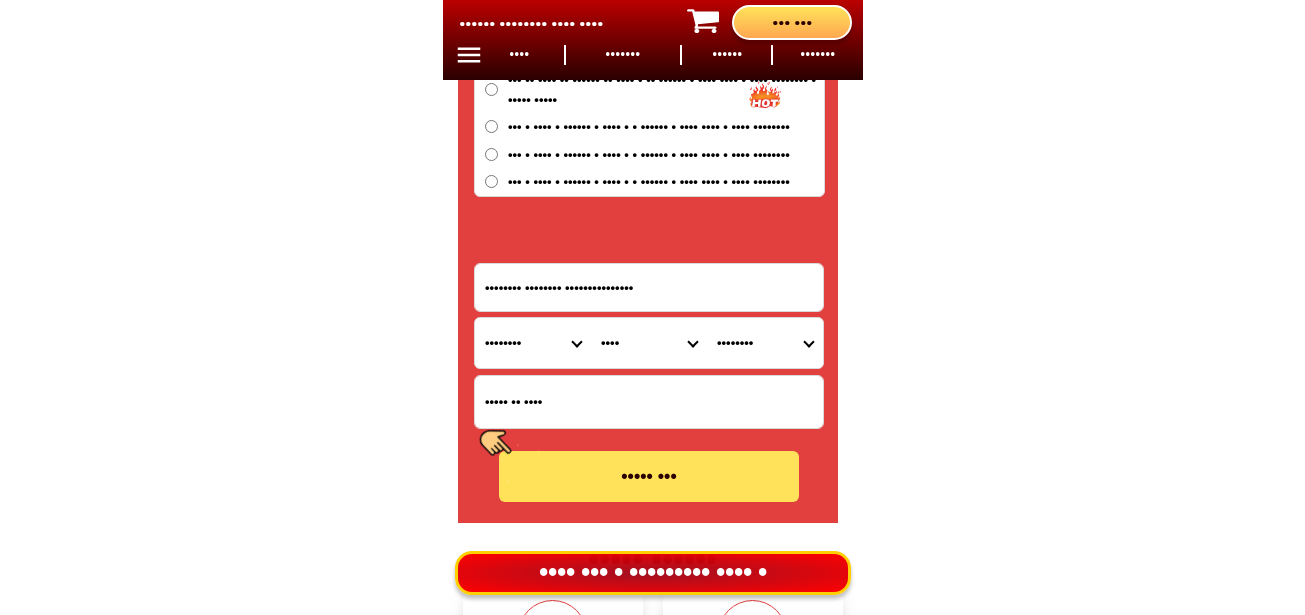 click on "•••••••• •••• •••••••••••••••• •••••••••••••• ••••• ••••• ••••••• •••••• •••••• ••••••• •••••• ••••••• •••••••• ••••••• ••••••• ••••• •••••••• ••••••• ••••••• ••••••••••••••• ••••••••••••• •••••••• ••••• ••••••••••• •••••• •••• •••••••• •••••••••••• ••••••••••••••• ••••••••••••• •••••••••••••••• •••••••••••••• ••••••••••••••• ••••••••••••• •••••••• •••••• •••••••••••• •••••••••• •••••• ••••••• ••••••• •••••••• •••••• ••••••••••••••• ••••••••••••• ••••• ••••••••••• •••••••••• ••••••• •••••••••••• •••••••••••••••••• •••••••••••••••• ••••••••••••••••• ••••••••••••••••• ••••••••••••••• •••••••••••••• ••••••••••• ••••••••••••• •••••••••••••••••• •••••••••••••••• ••••••• •••••••• •••••••••• •••••• ••••••• ••••• ••••••• ••••••••• •••••••• •••••••• •••••••••••••• •••••••••••••• •••••••••••••• •••• ••••••••••••••••• ••••••••••••••• •••••• ••••••••• ••••••••••••• •••••••• ••••••••••••••••••• ••••••••••••••••• •••••••••••••••••" at bounding box center (533, 343) 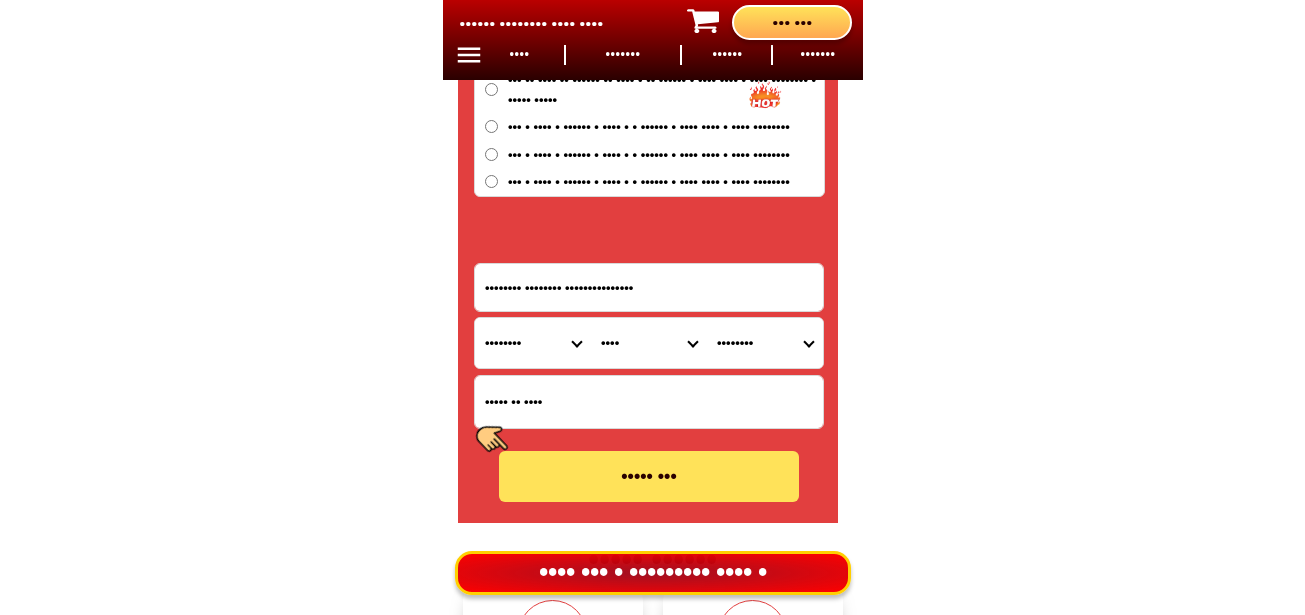 select on "••••••" 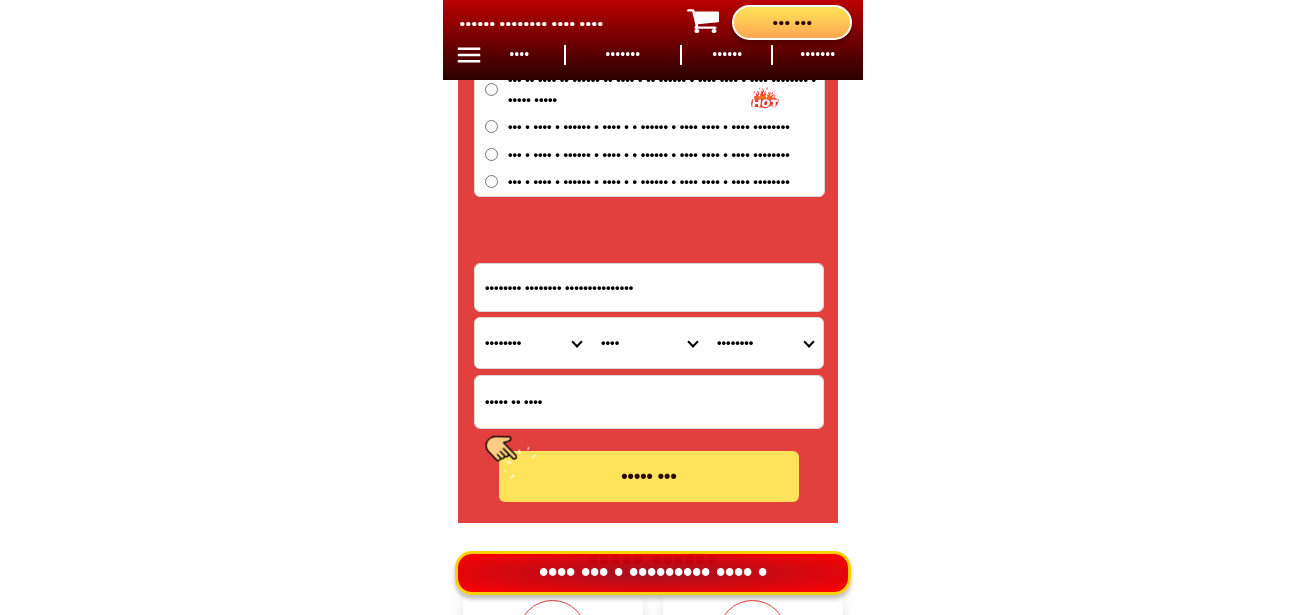 click on "•••••••• •••• •••••••••••••••• •••••••••••••• ••••• ••••• ••••••• •••••• •••••• ••••••• •••••• ••••••• •••••••• ••••••• ••••••• ••••• •••••••• ••••••• ••••••• ••••••••••••••• ••••••••••••• •••••••• ••••• ••••••••••• •••••• •••• •••••••• •••••••••••• ••••••••••••••• ••••••••••••• •••••••••••••••• •••••••••••••• ••••••••••••••• ••••••••••••• •••••••• •••••• •••••••••••• •••••••••• •••••• ••••••• ••••••• •••••••• •••••• ••••••••••••••• ••••••••••••• ••••• ••••••••••• •••••••••• ••••••• •••••••••••• •••••••••••••••••• •••••••••••••••• ••••••••••••••••• ••••••••••••••••• ••••••••••••••• •••••••••••••• ••••••••••• ••••••••••••• •••••••••••••••••• •••••••••••••••• ••••••• •••••••• •••••••••• •••••• ••••••• ••••• ••••••• ••••••••• •••••••• •••••••• •••••••••••••• •••••••••••••• •••••••••••••• •••• ••••••••••••••••• ••••••••••••••• •••••• ••••••••• ••••••••••••• •••••••• ••••••••••••••••••• ••••••••••••••••• •••••••••••••••••" at bounding box center (533, 343) 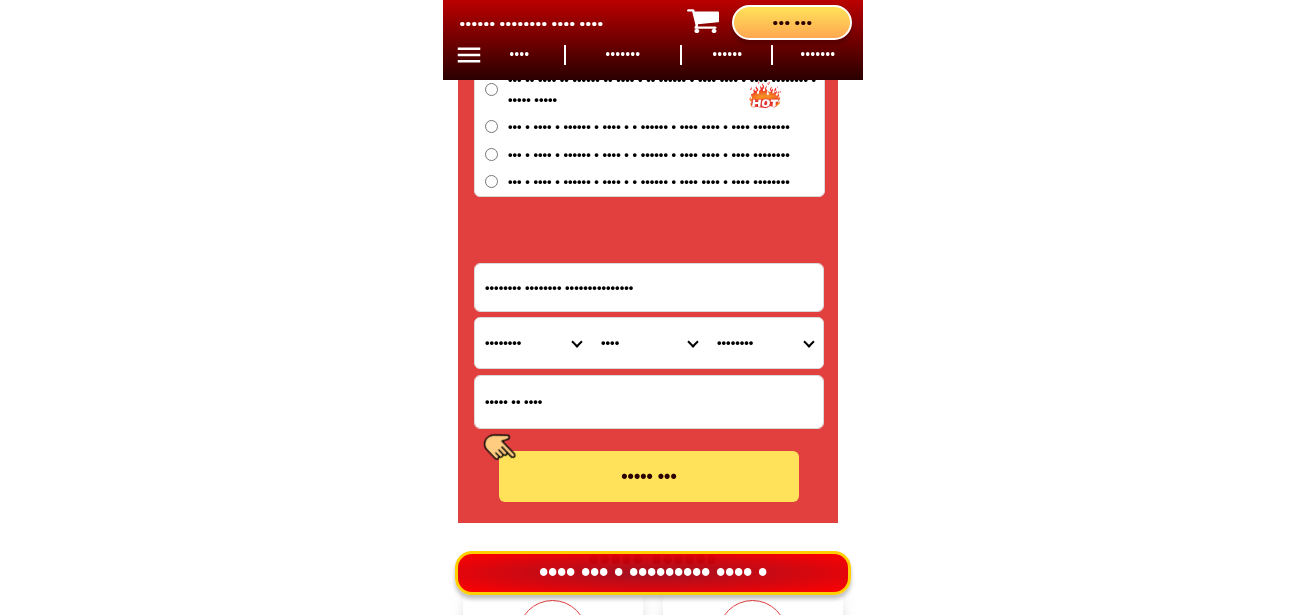 click on "•••• •••• ••••••• ••••••••••••• ••••••• •••••••• •••• ••••••• •••••••• ••••••••• ••••••••• •••••••• ••••••• •••••••• •••••••• •••••••••••• ••••• •••••••• ••••• •••••••• ••••••••• ••••••• ••••••••• •••••••••• •••••••• ••••••••• ••••••••••••••••• ••••••••••••••• ••••••••••••••••• •••••••••••••••••• ••••••••••••••••• •••••••••••••••••••••••••• •••••••••••••••••••••• ••••••••••••••••••••• •••••••••••••••••••••• •••••••••••••••••••••• •••••••••••••••••••••••• •••••••••••••••••••••• •••••••••••••••••••••• •••••••••••••••• •••••••••• ••••••• •••••••••• •••• ••••• ••••••• •••••••••• ••••••••••••• ••••••••" at bounding box center (649, 343) 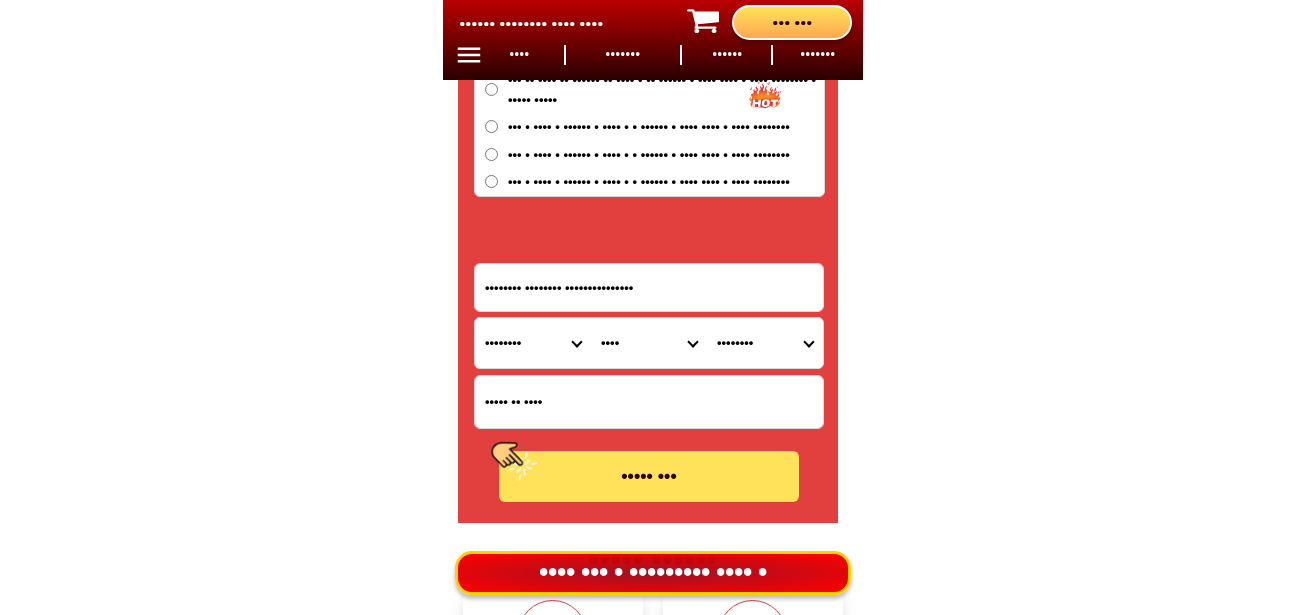 select on "••••••••••" 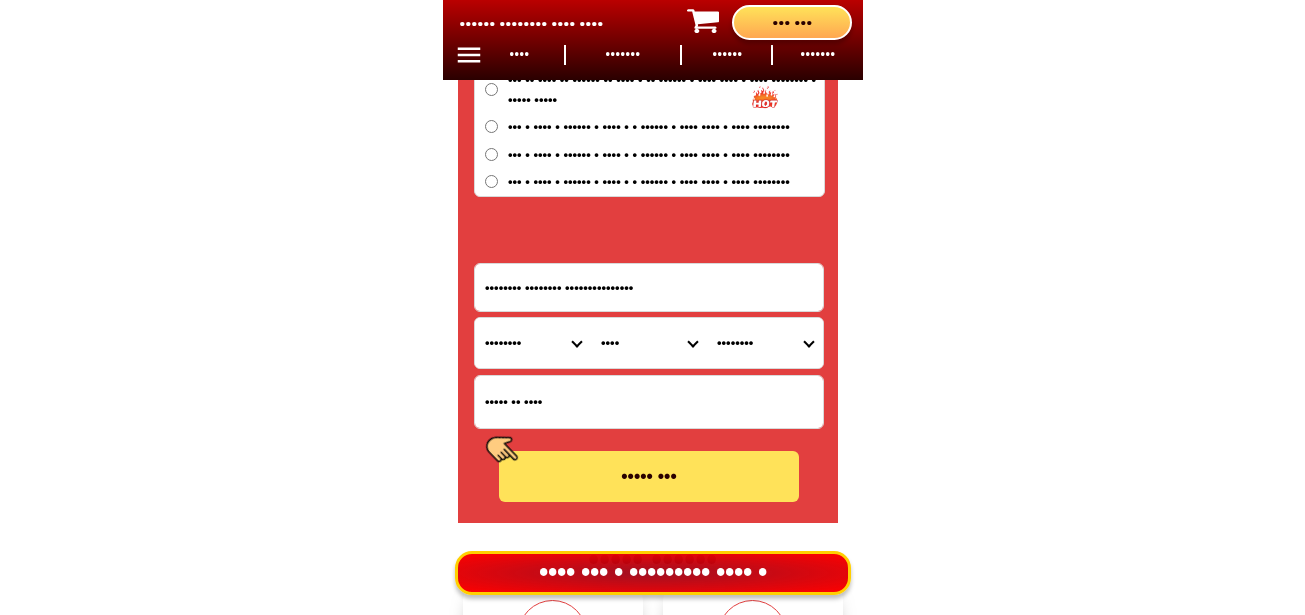 click on "•••• •••• ••••••• ••••••••••••• ••••••• •••••••• •••• ••••••• •••••••• ••••••••• ••••••••• •••••••• ••••••• •••••••• •••••••• •••••••••••• ••••• •••••••• ••••• •••••••• ••••••••• ••••••• ••••••••• •••••••••• •••••••• ••••••••• ••••••••••••••••• ••••••••••••••• ••••••••••••••••• •••••••••••••••••• ••••••••••••••••• •••••••••••••••••••••••••• •••••••••••••••••••••• ••••••••••••••••••••• •••••••••••••••••••••• •••••••••••••••••••••• •••••••••••••••••••••••• •••••••••••••••••••••• •••••••••••••••••••••• •••••••••••••••• •••••••••• ••••••• •••••••••• •••• ••••• ••••••• •••••••••• ••••••••••••• ••••••••" at bounding box center [649, 343] 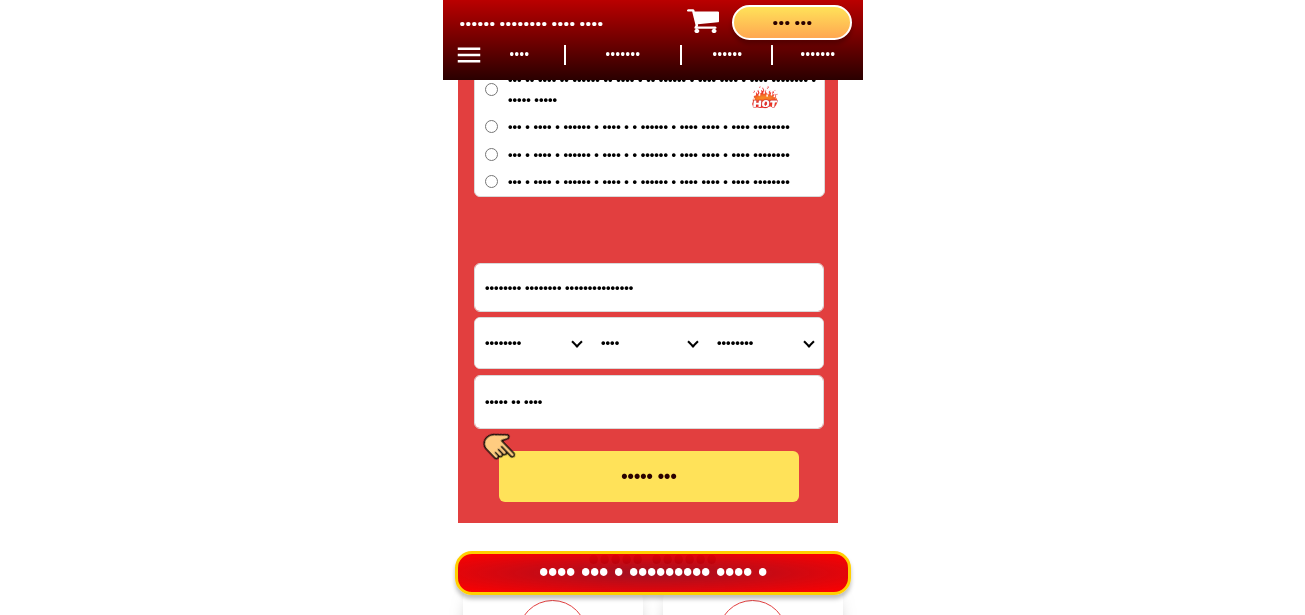 click on "•••••••• •••• ••••••••• ••••••••••• ••••••••••• •••••••• •••••••••• ••••••• ••••••• •••• •••••••• ••••••• ••••••• ••••••••• •••••• •••••••••••• ••••• ••••• ••••••• ••••••••• •••• ••••••• •••••• •••••••••• ••••••••• •••••••••• •••• •••• ••••••• •••••••• ••• ••••••• ••• •••••••••• ••• •••• ••• ••••• ••• ••••••• ••••• ••••• •••••••• •••••••••• •••••••••• ••••••• ••••••••" at bounding box center [765, 343] 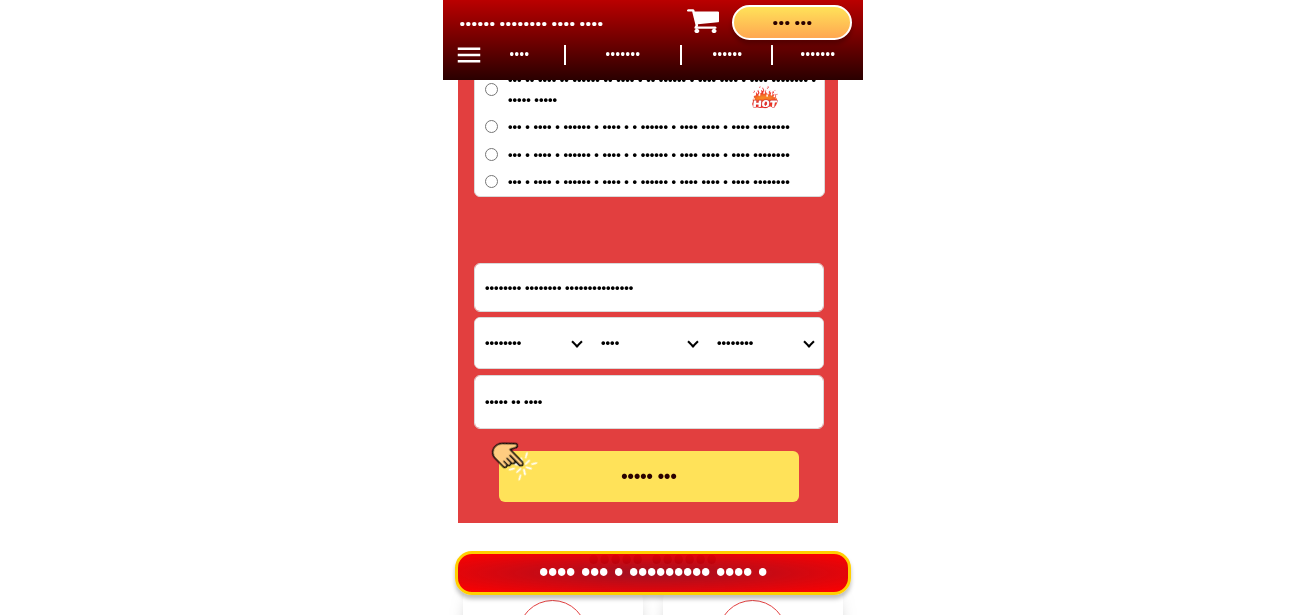 select on "••••••••••••••" 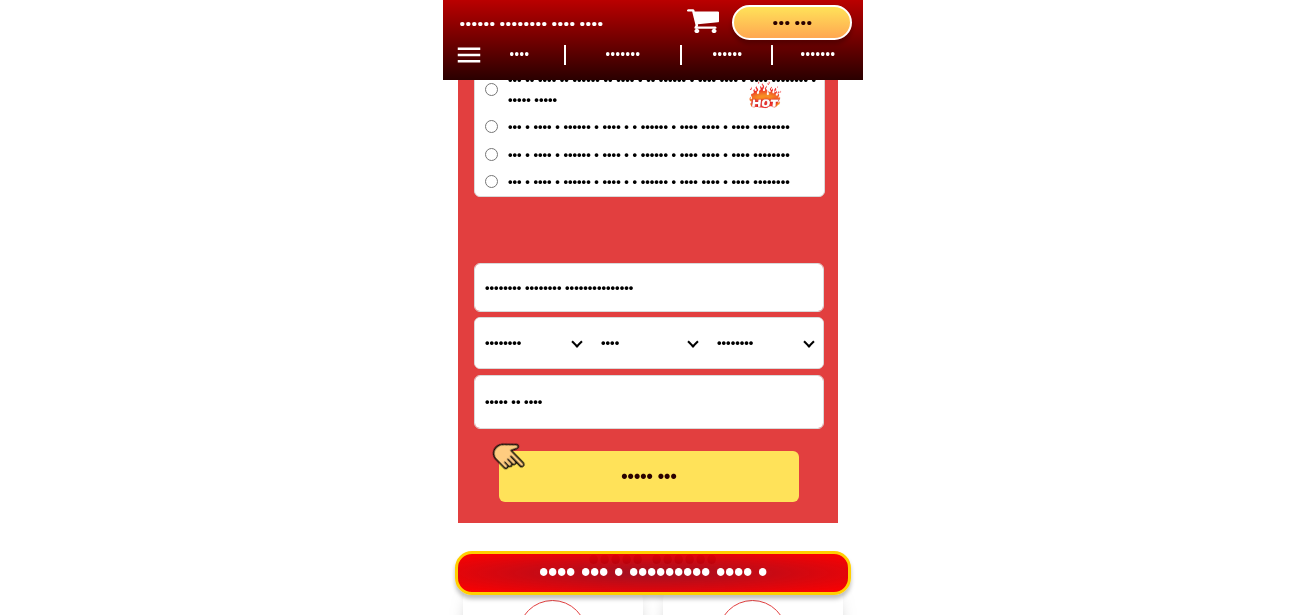 click on "•••••••• •••• ••••••••• ••••••••••• ••••••••••• •••••••• •••••••••• ••••••• ••••••• •••• •••••••• ••••••• ••••••• ••••••••• •••••• •••••••••••• ••••• ••••• ••••••• ••••••••• •••• ••••••• •••••• •••••••••• ••••••••• •••••••••• •••• •••• ••••••• •••••••• ••• ••••••• ••• •••••••••• ••• •••• ••• ••••• ••• ••••••• ••••• ••••• •••••••• •••••••••• •••••••••• ••••••• ••••••••" at bounding box center [765, 343] 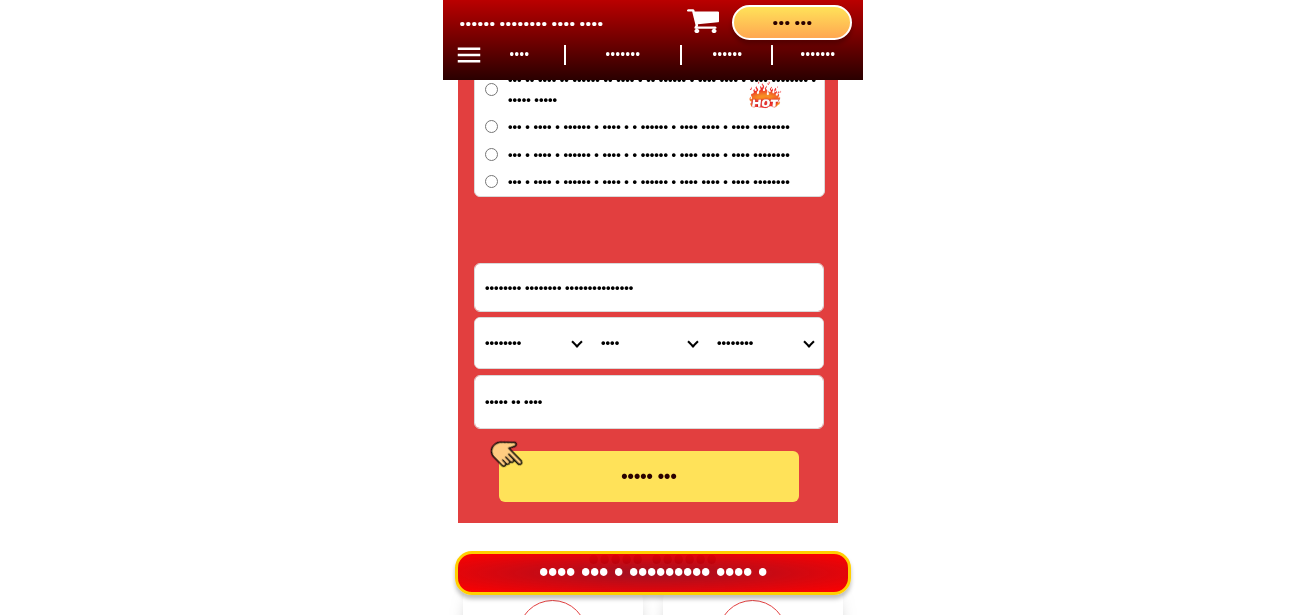 click on "••• •••• ••••• •••• ••• •••• •••• •••• ••••• ••• ••• ••• •• • •••• •••••••• •••• •• •••••• •••••••• •••• •••• ••••••• •••••• ••••••• •••• ••• ••• ••••••• ••••••••••• •••• •••• •• •••• •••• •••• •••• ••••• ••••• •••••• ••••••• •••••••• •  ••• ••••••••• ••••• •••• ••• ••• •••••••• •••
••••••• •••• •  •••• • •• • ••• ••••
•••••• •••••  ••••••• ••• •• •••••
••••••••  ••••••••••••••• •••••••••••• •••••••••• •••• •• •••••
••••••  •••• ••••••••••••• •••• •••••••• •••••• •••••• ••••••• •••••• ••• •••••   •••• ••••••••
••• •• ••• ••   •• •••• •••• •••• ••• ••• ••••• •••• ••••• •• •••• •• ••••• •• ••••••• •• ••••••• ••• •••• •••••• •••••• ••• •• ••• •• •••• •••••••• • ••• •••• •••• •••••• ••• • ••• • •••• •••• •••••••• • ••• ••• ••••• •••• •••• ••• • ••• • •••• •••• •••••••• • ••• ••••• • ••••••• ••••••••••• ••••• ••• •••••••• •••••••• ••••••••••••••• •••••••• •••• •••••••••••••••• •••••••••••••• ••••• ••••• ••••••• •••••• •••••• ••••••• •••••• ••••••• •••••••• ••••••• ••••••• •••••" at bounding box center [652, -6652] 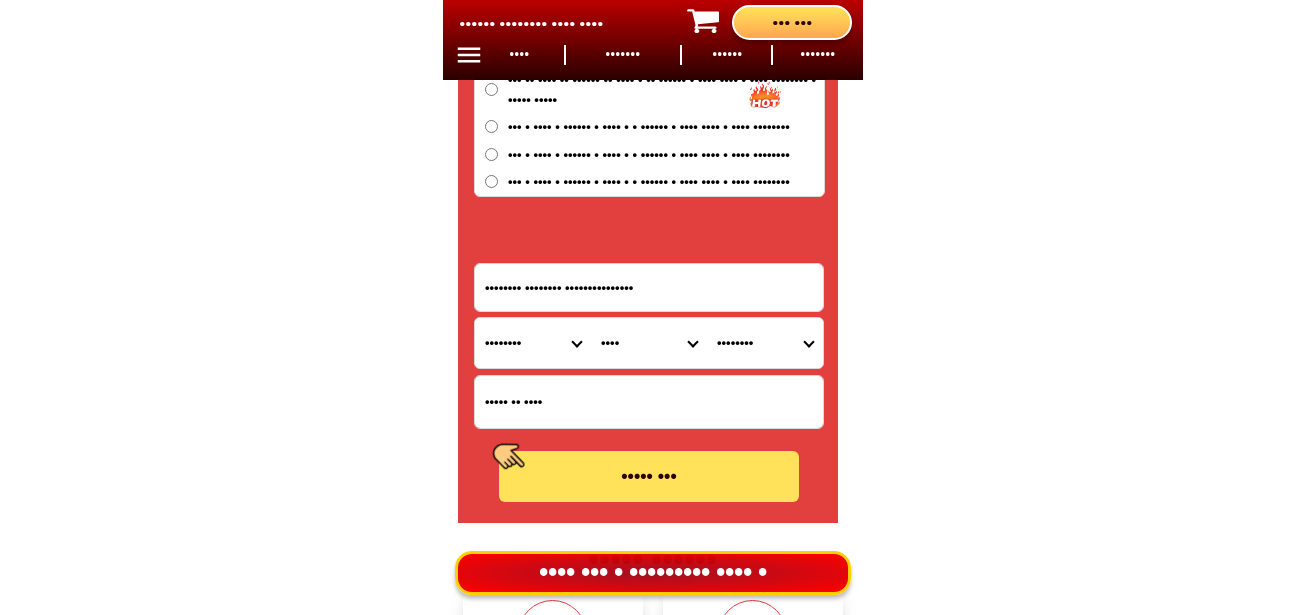 scroll, scrollTop: 16978, scrollLeft: 0, axis: vertical 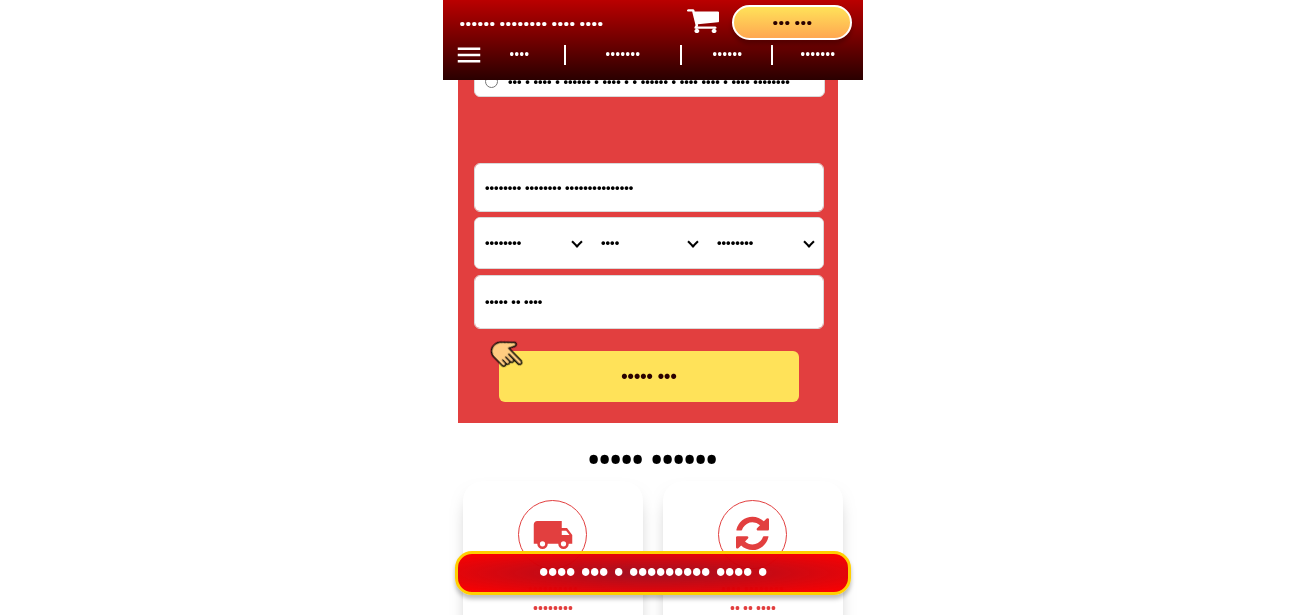 click on "••••• •••" at bounding box center (649, 376) 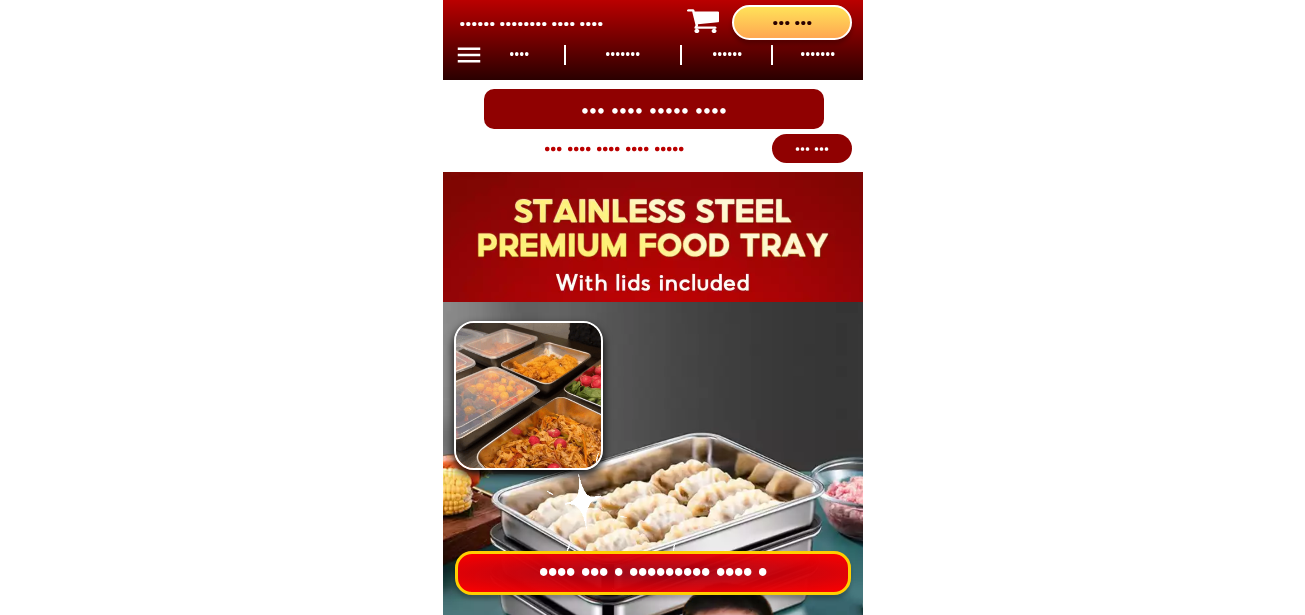 scroll, scrollTop: 0, scrollLeft: 0, axis: both 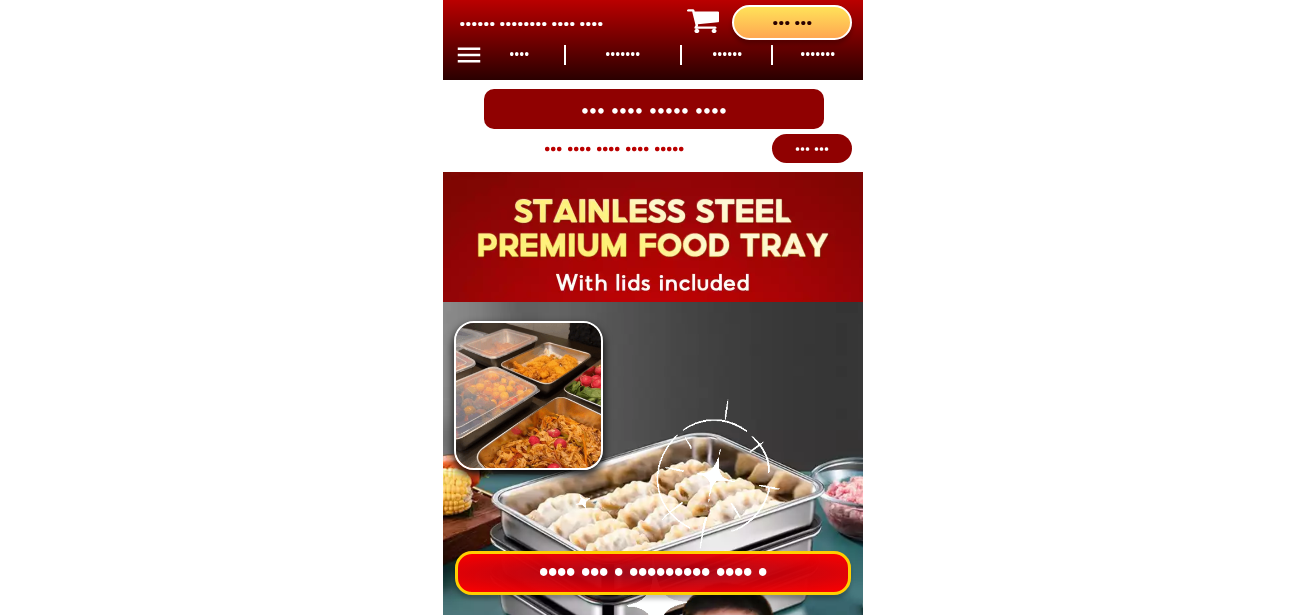 click on "•••• ••• • ••••••••• •••• •" at bounding box center [653, 573] 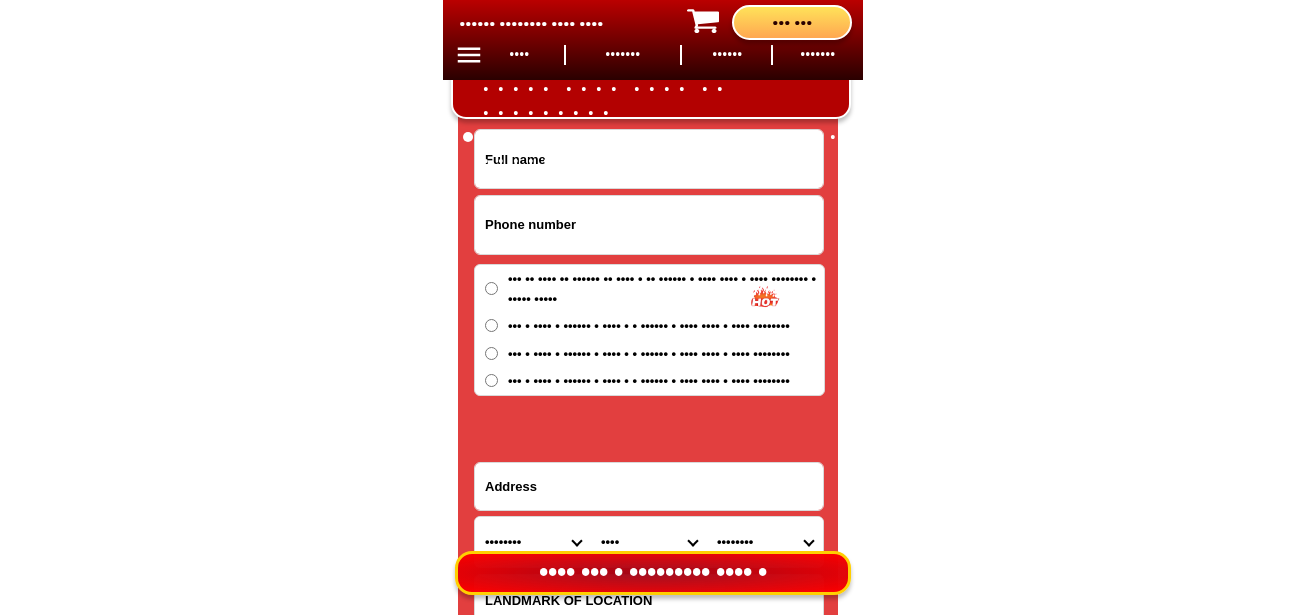 scroll, scrollTop: 16678, scrollLeft: 0, axis: vertical 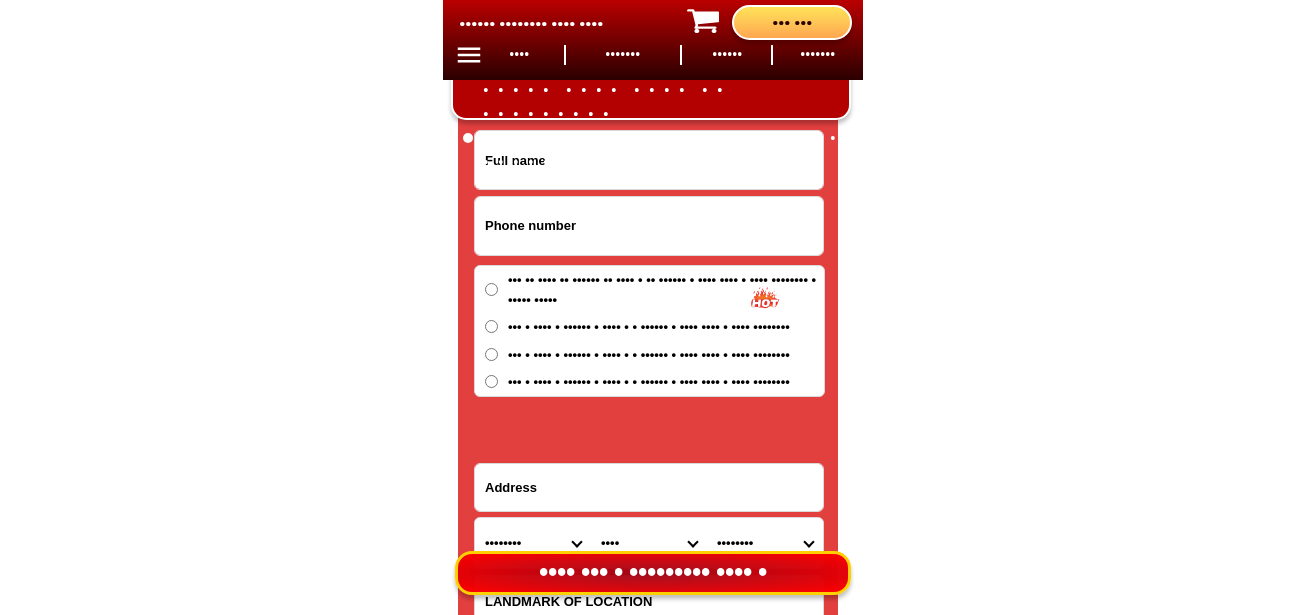 click at bounding box center (649, 226) 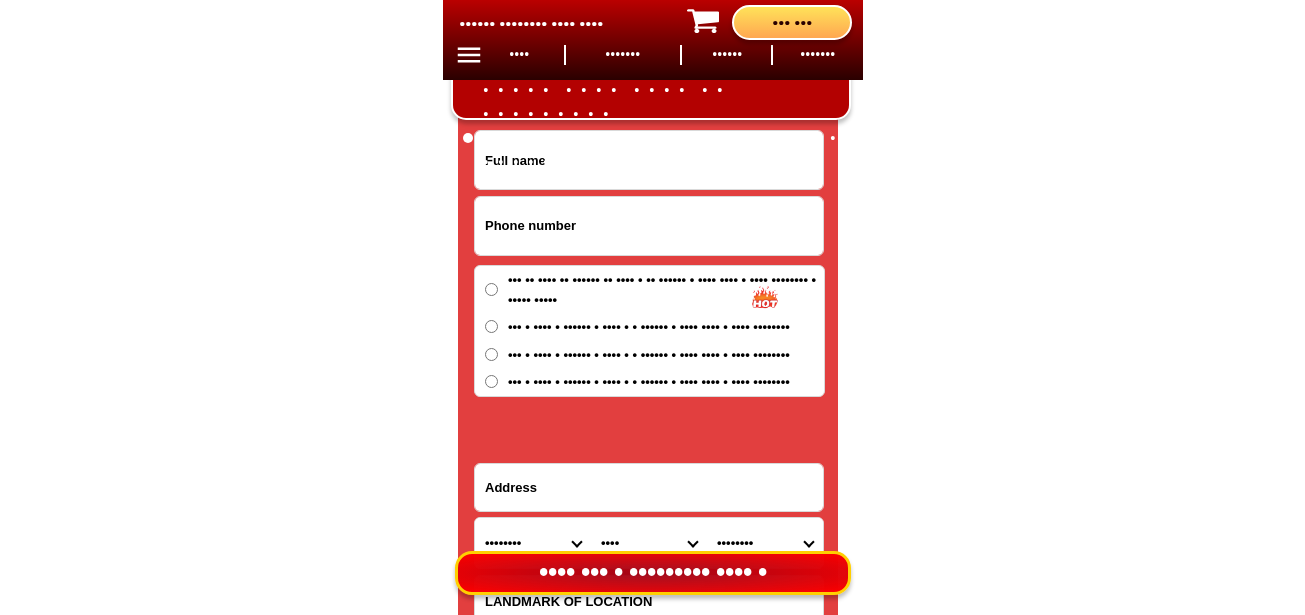 paste on "••••••••••••" 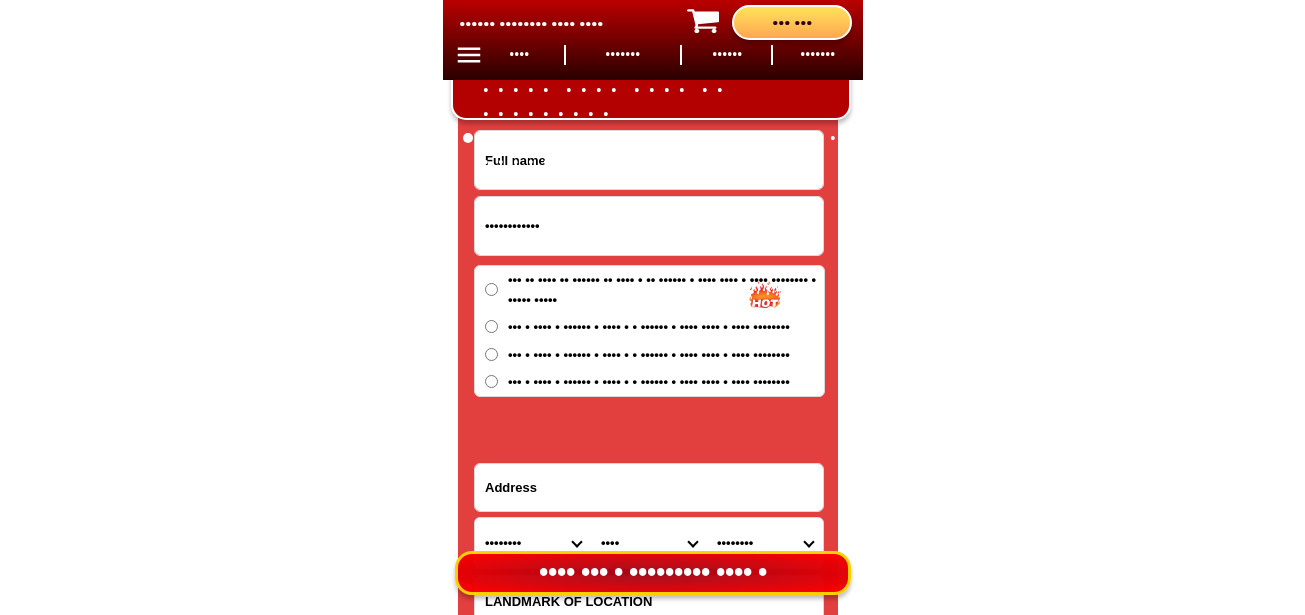 type on "••••••••••••" 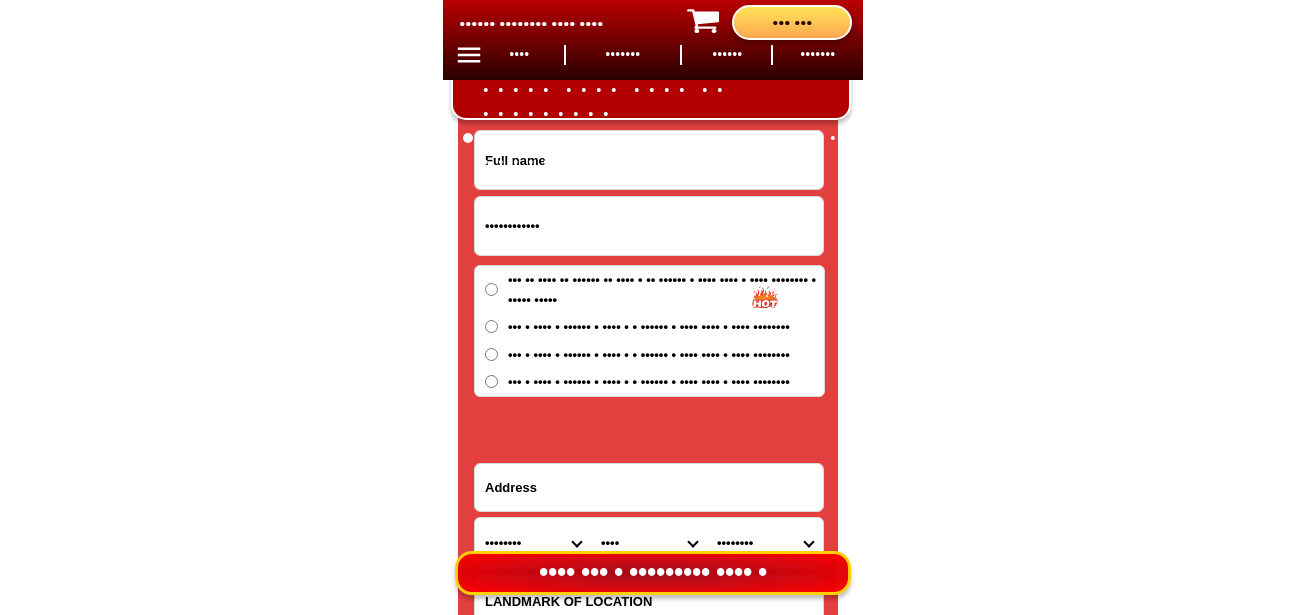drag, startPoint x: 509, startPoint y: 150, endPoint x: 531, endPoint y: 157, distance: 23.086792 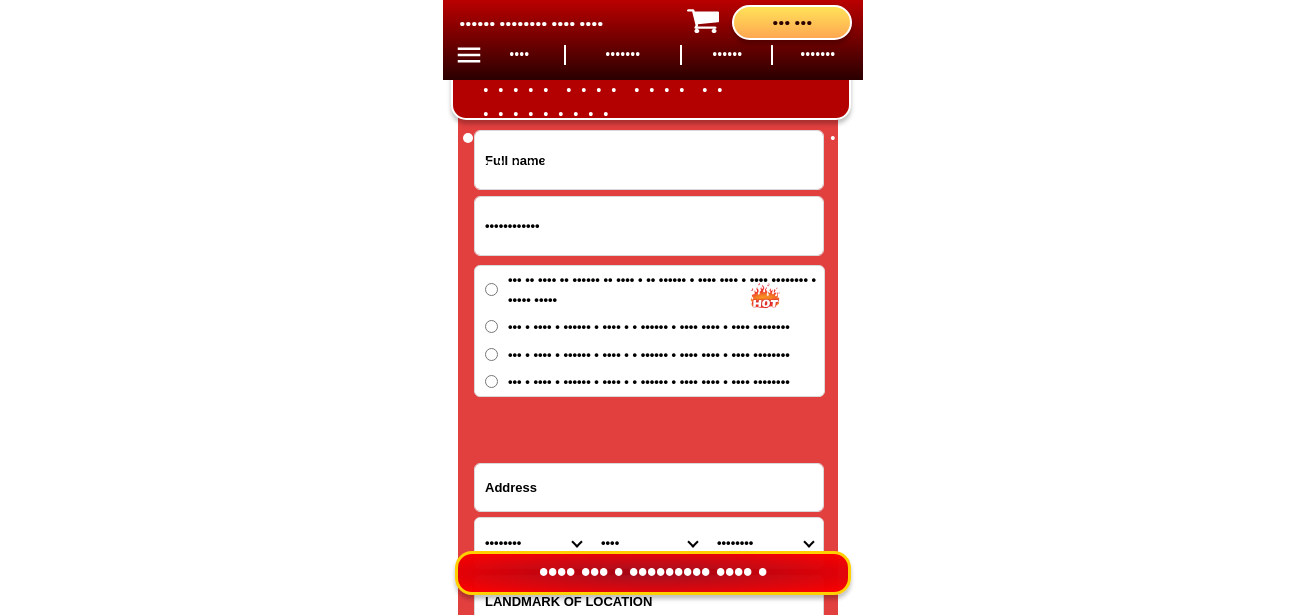 paste on "••••• ••••••••" 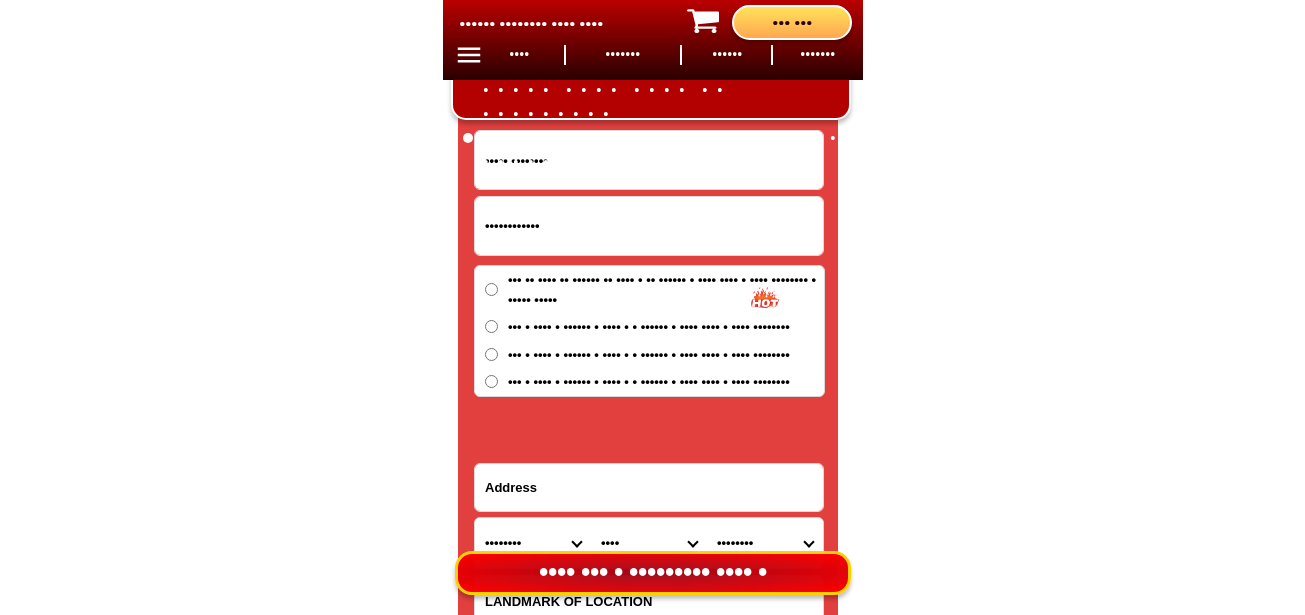 type on "••••• ••••••••" 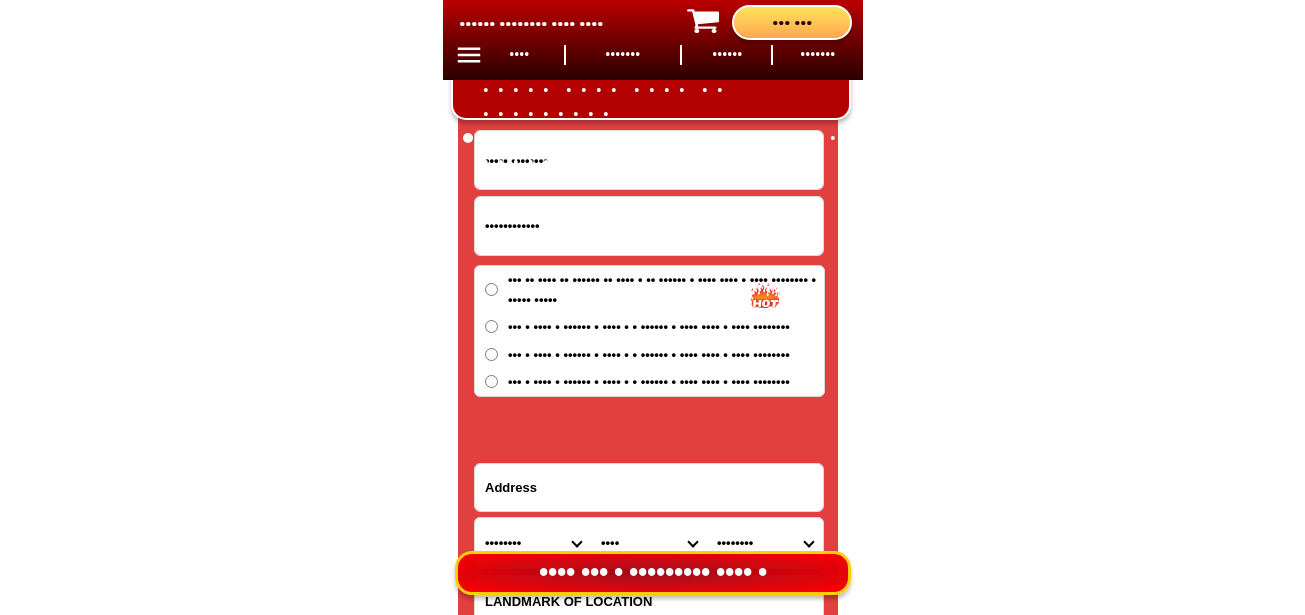 click at bounding box center (649, 487) 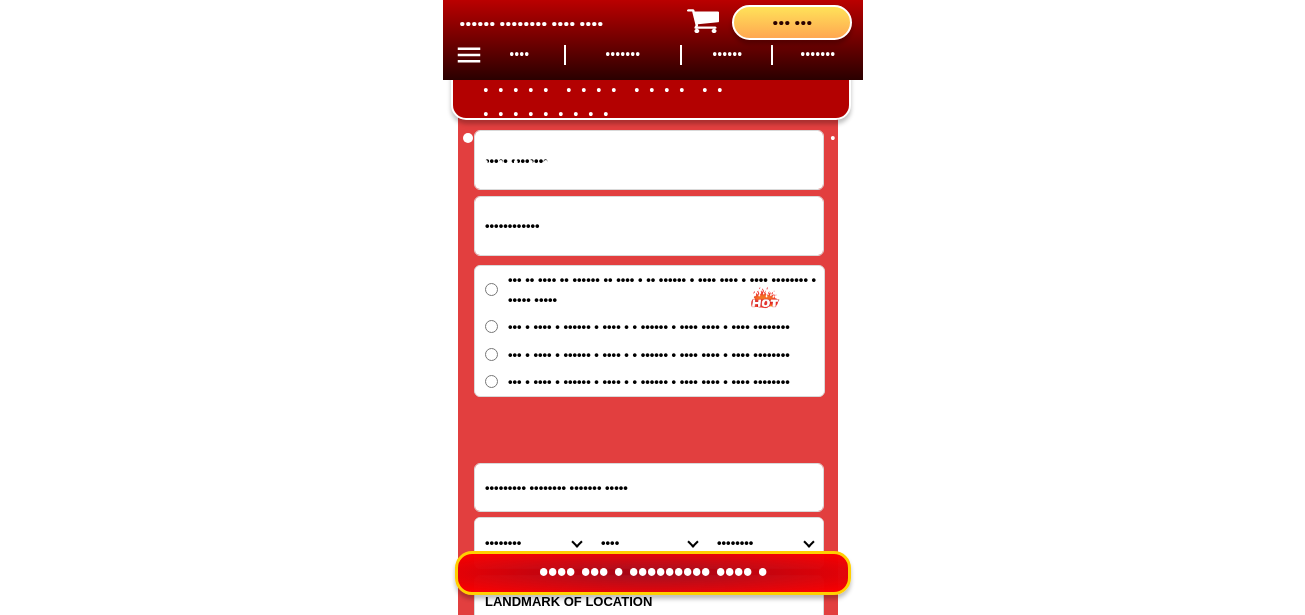 type on "••••••••• •••••••• ••••••• •••••" 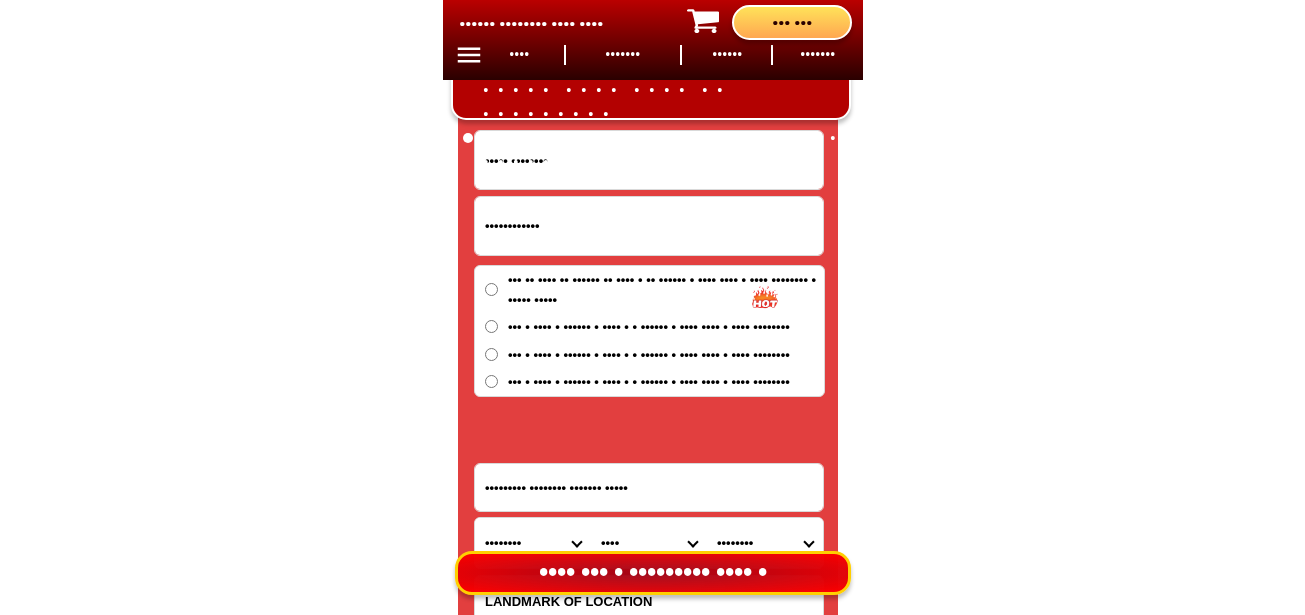 scroll, scrollTop: 16778, scrollLeft: 0, axis: vertical 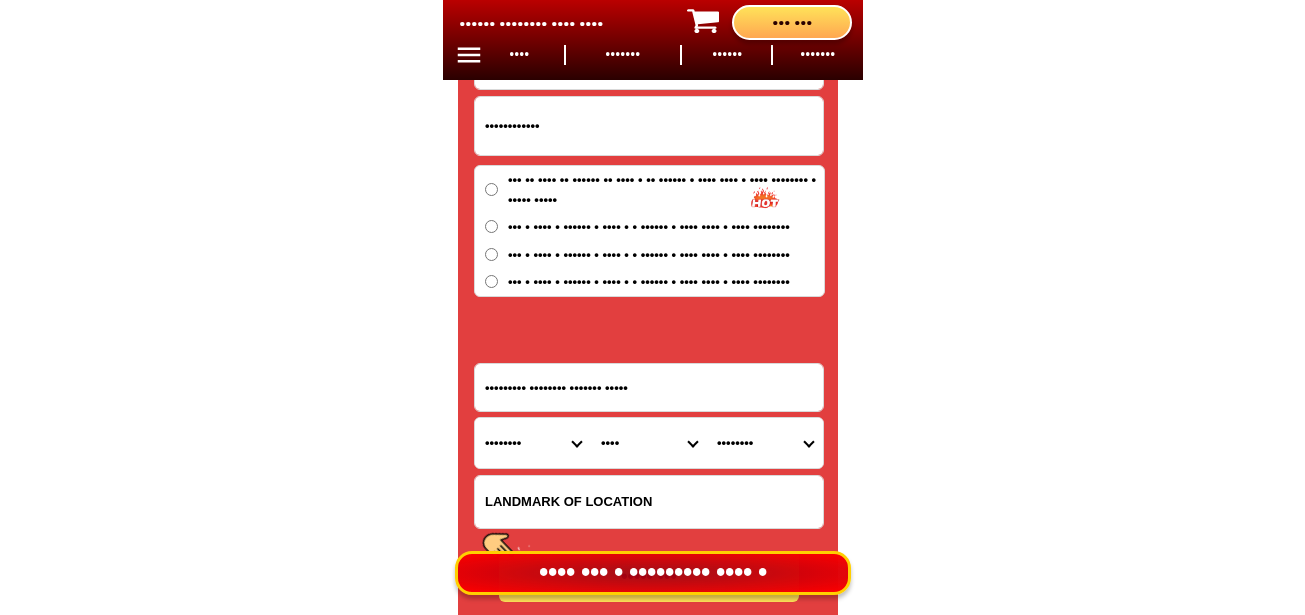 click at bounding box center (649, 502) 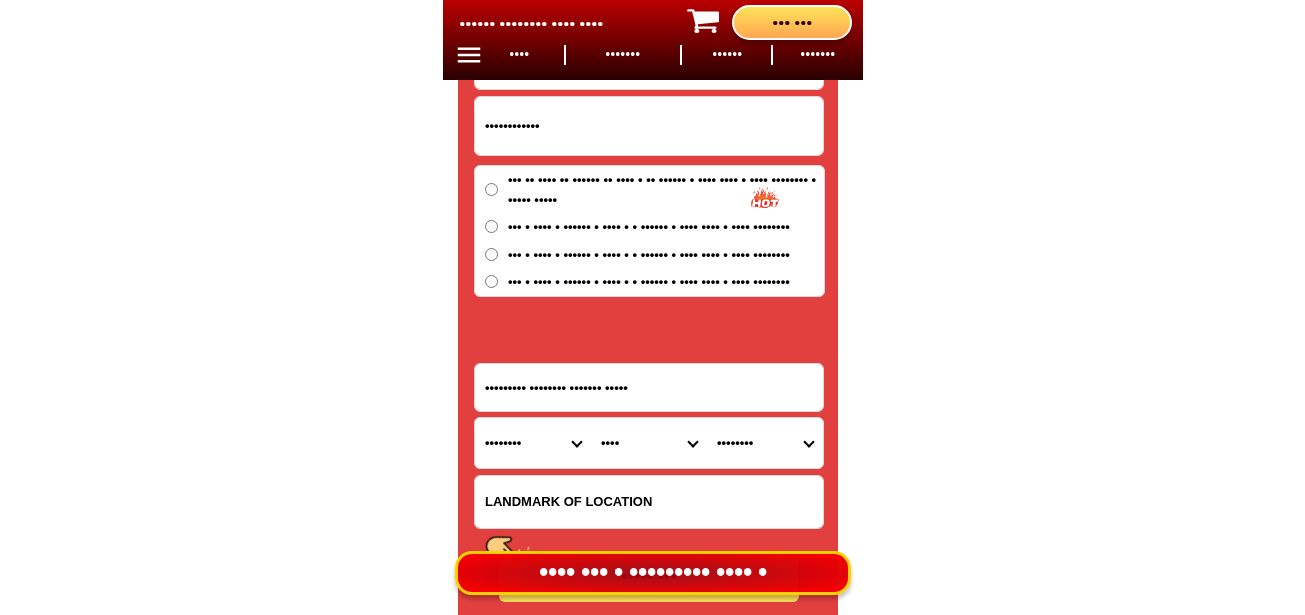 paste on "•••• •••••••••• ••••" 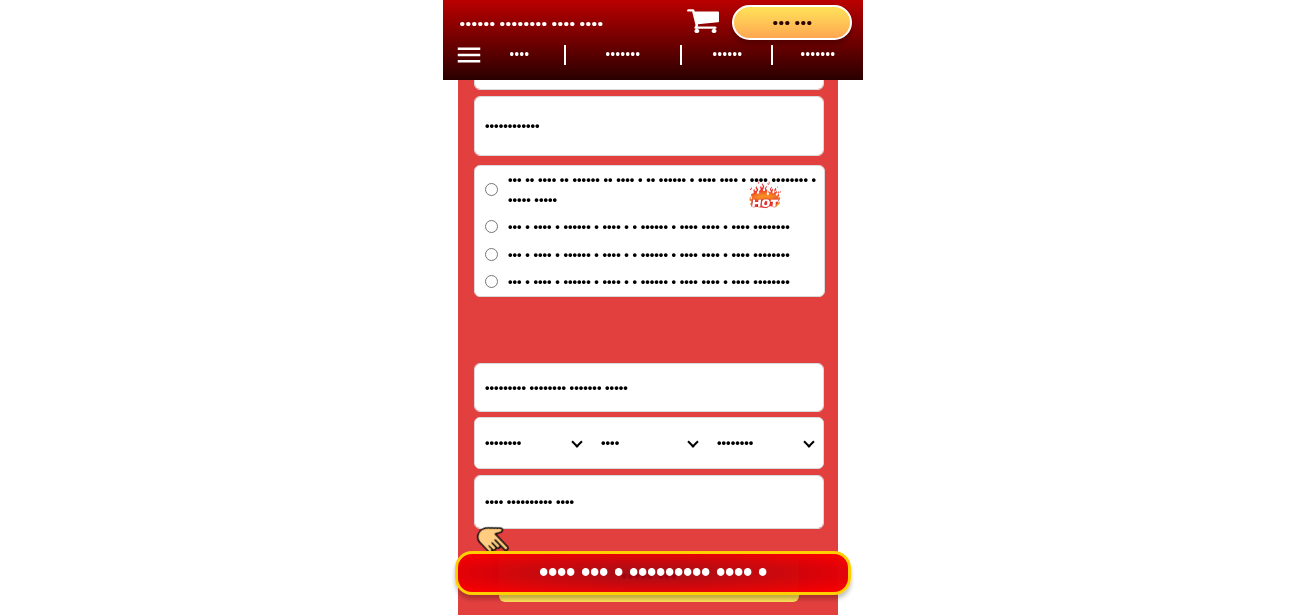 type on "•••• •••••••••• ••••" 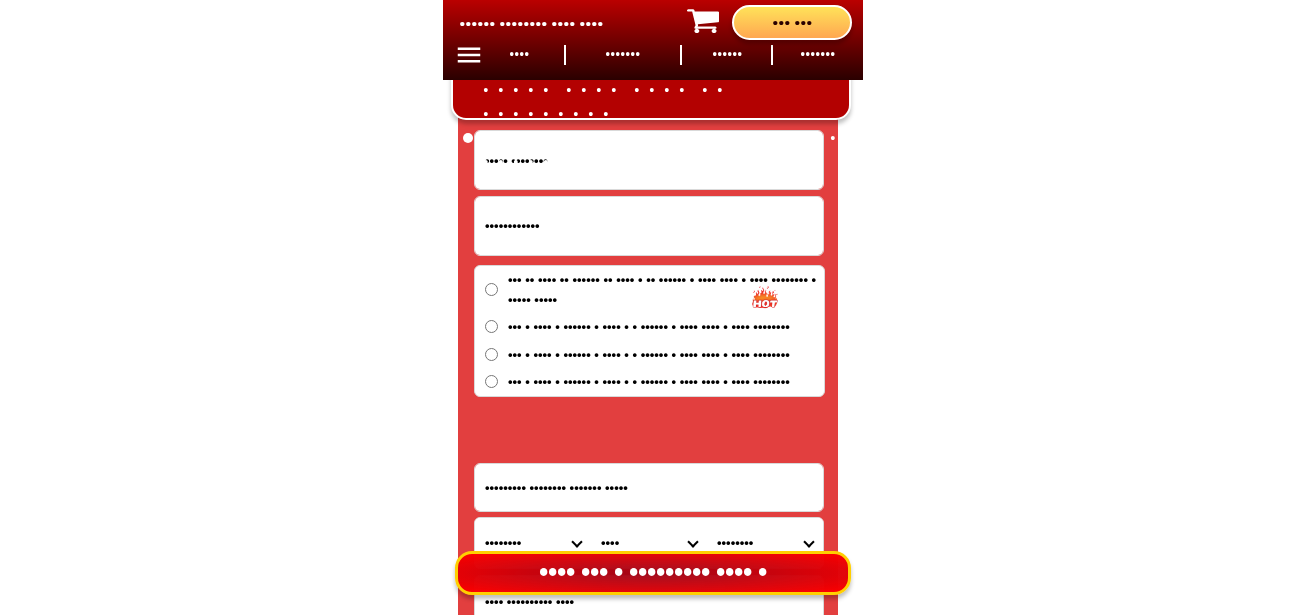 scroll, scrollTop: 16778, scrollLeft: 0, axis: vertical 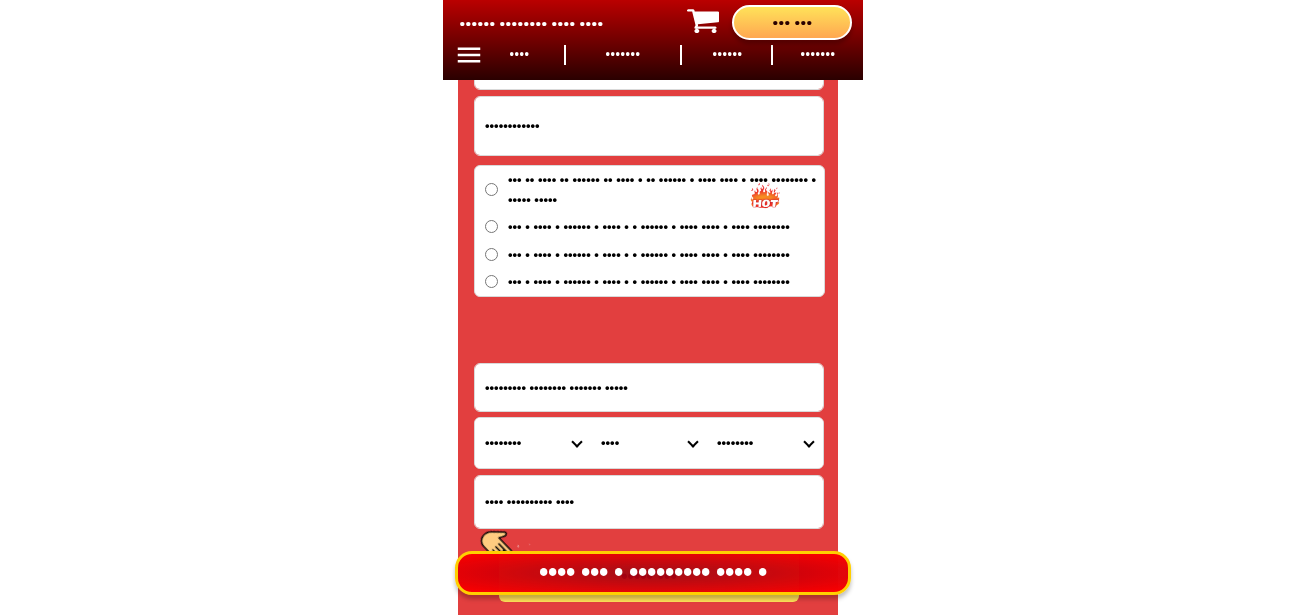 drag, startPoint x: 509, startPoint y: 439, endPoint x: 514, endPoint y: 422, distance: 17.720045 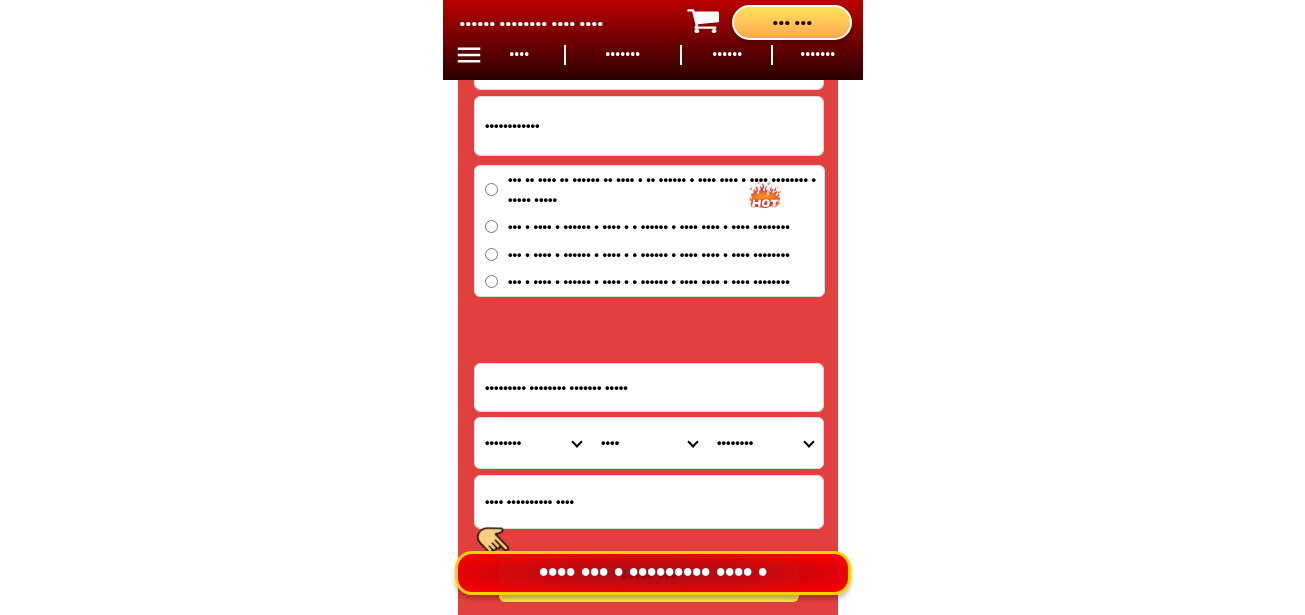 click on "•••••••• •••• •••••••••••••••• •••••••••••••• ••••• ••••• ••••••• •••••• •••••• ••••••• •••••• ••••••• •••••••• ••••••• ••••••• ••••• •••••••• ••••••• ••••••• ••••••••••••••• ••••••••••••• •••••••• ••••• ••••••••••• •••••• •••• •••••••• •••••••••••• ••••••••••••••• ••••••••••••• •••••••••••••••• •••••••••••••• ••••••••••••••• ••••••••••••• •••••••• •••••• •••••••••••• •••••••••• •••••• ••••••• ••••••• •••••••• •••••• ••••••••••••••• ••••••••••••• ••••• ••••••••••• •••••••••• ••••••• •••••••••••• •••••••••••••••••• •••••••••••••••• ••••••••••••••••• ••••••••••••••••• ••••••••••••••• •••••••••••••• ••••••••••• ••••••••••••• •••••••••••••••••• •••••••••••••••• ••••••• •••••••• •••••••••• •••••• ••••••• ••••• ••••••• ••••••••• •••••••• •••••••• •••••••••••••• •••••••••••••• •••••••••••••• •••• ••••••••••••••••• ••••••••••••••• •••••• ••••••••• ••••••••••••• •••••••• ••••••••••••••••••• ••••••••••••••••• •••••••••••••••••" at bounding box center [533, 443] 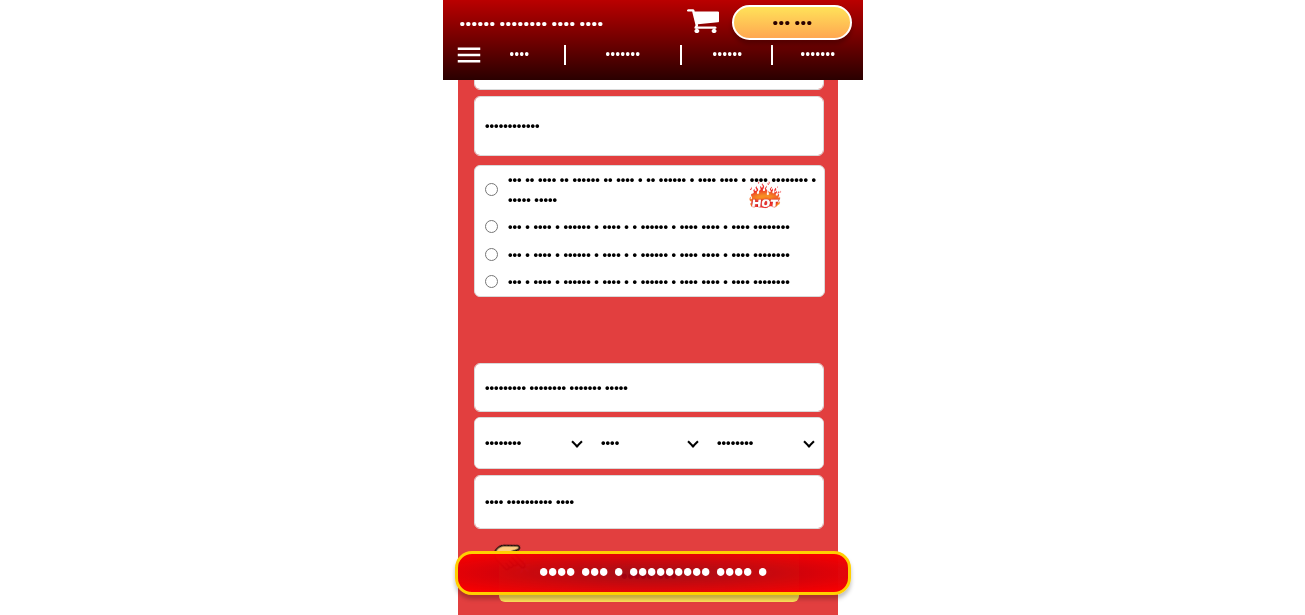 select on "63_402" 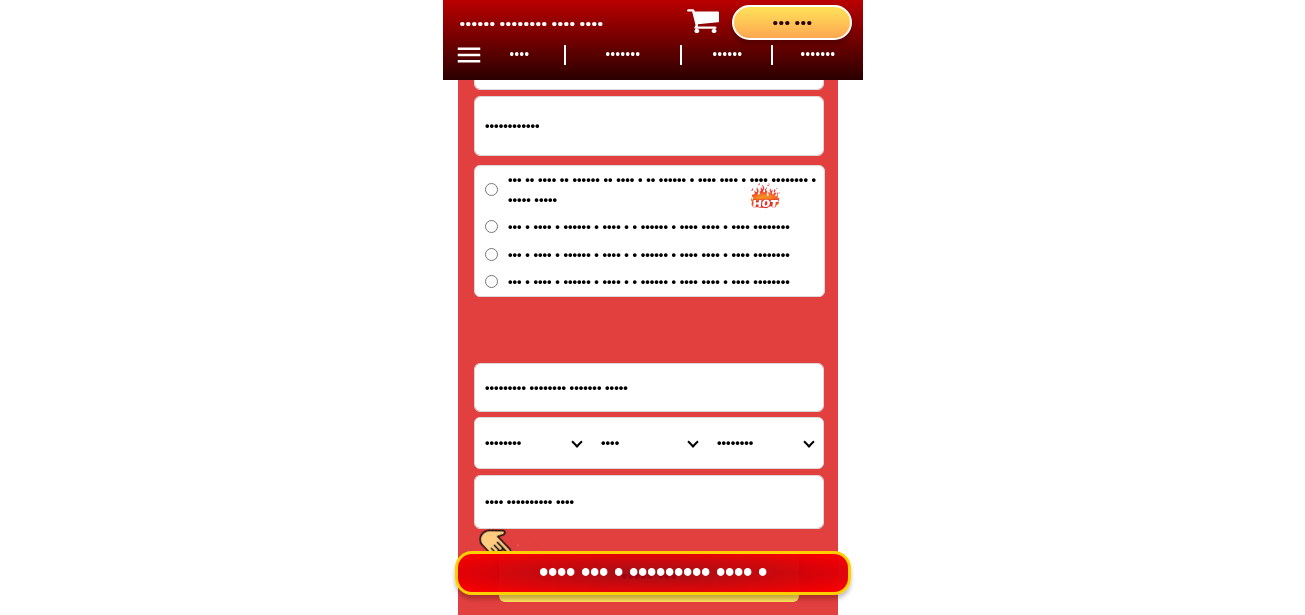 click on "•••••••• •••• •••••••••••••••• •••••••••••••• ••••• ••••• ••••••• •••••• •••••• ••••••• •••••• ••••••• •••••••• ••••••• ••••••• ••••• •••••••• ••••••• ••••••• ••••••••••••••• ••••••••••••• •••••••• ••••• ••••••••••• •••••• •••• •••••••• •••••••••••• ••••••••••••••• ••••••••••••• •••••••••••••••• •••••••••••••• ••••••••••••••• ••••••••••••• •••••••• •••••• •••••••••••• •••••••••• •••••• ••••••• ••••••• •••••••• •••••• ••••••••••••••• ••••••••••••• ••••• ••••••••••• •••••••••• ••••••• •••••••••••• •••••••••••••••••• •••••••••••••••• ••••••••••••••••• ••••••••••••••••• ••••••••••••••• •••••••••••••• ••••••••••• ••••••••••••• •••••••••••••••••• •••••••••••••••• ••••••• •••••••• •••••••••• •••••• ••••••• ••••• ••••••• ••••••••• •••••••• •••••••• •••••••••••••• •••••••••••••• •••••••••••••• •••• ••••••••••••••••• ••••••••••••••• •••••• ••••••••• ••••••••••••• •••••••• ••••••••••••••••••• ••••••••••••••••• •••••••••••••••••" at bounding box center (533, 443) 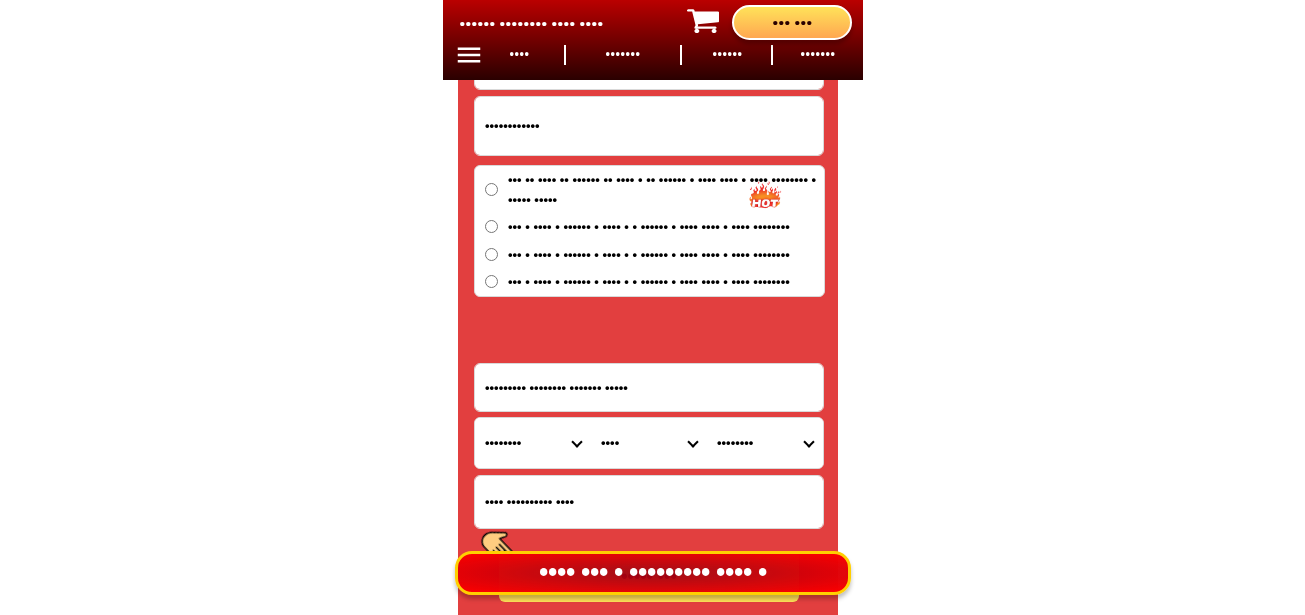 click on "City Albay-malinao Albay-santo-domingo Bacacay Camalig Daraga Guinobatan Jovellar Legazpi-city Libon Ligao-city Malilipot Manito Oas Pio-duran Polangui Rapu-rapu Tabaco-city Tiwi" at bounding box center (649, 443) 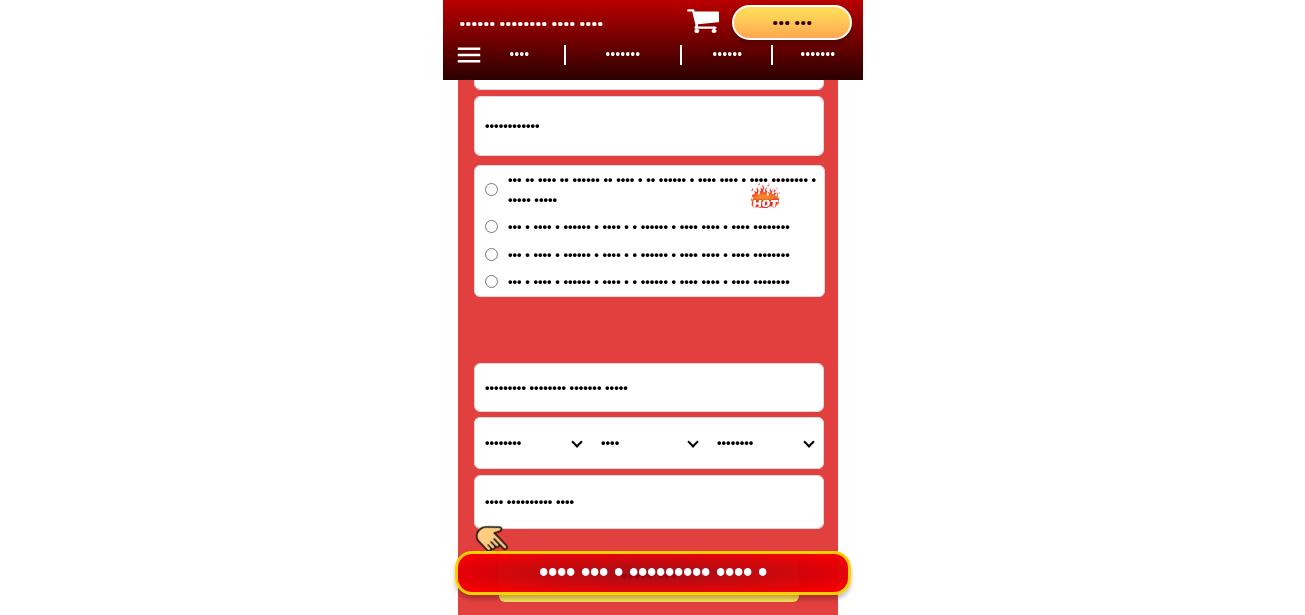 click on "City Albay-malinao Albay-santo-domingo Bacacay Camalig Daraga Guinobatan Jovellar Legazpi-city Libon Ligao-city Malilipot Manito Oas Pio-duran Polangui Rapu-rapu Tabaco-city Tiwi" at bounding box center (649, 443) 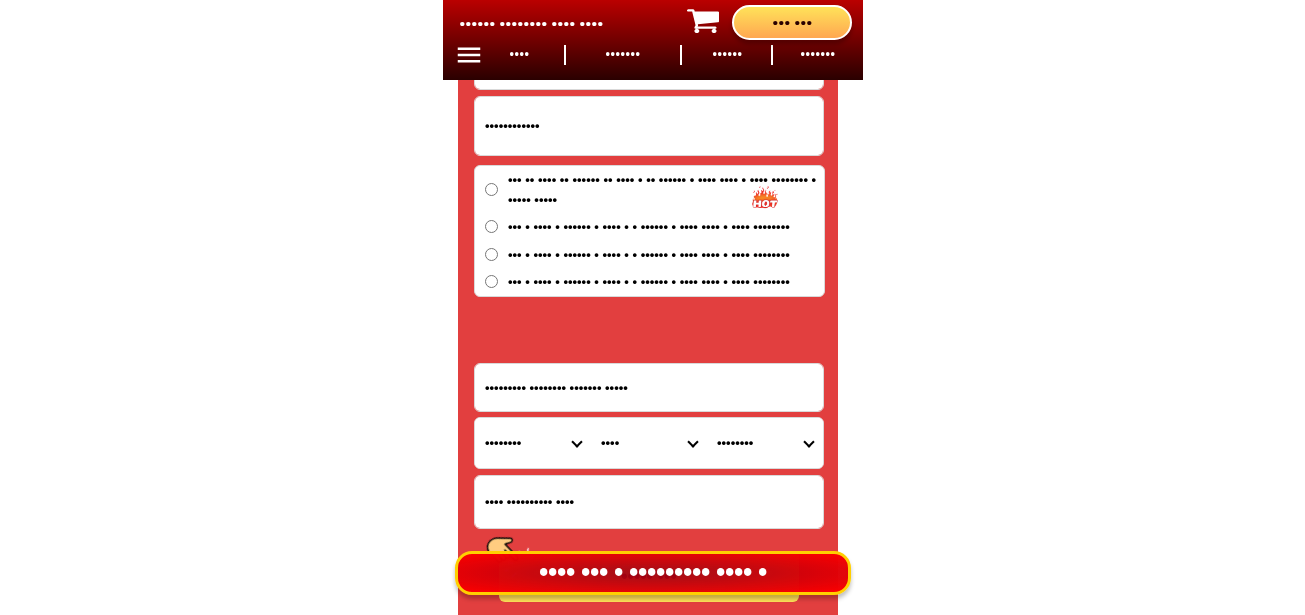drag, startPoint x: 650, startPoint y: 441, endPoint x: 649, endPoint y: 421, distance: 20.024984 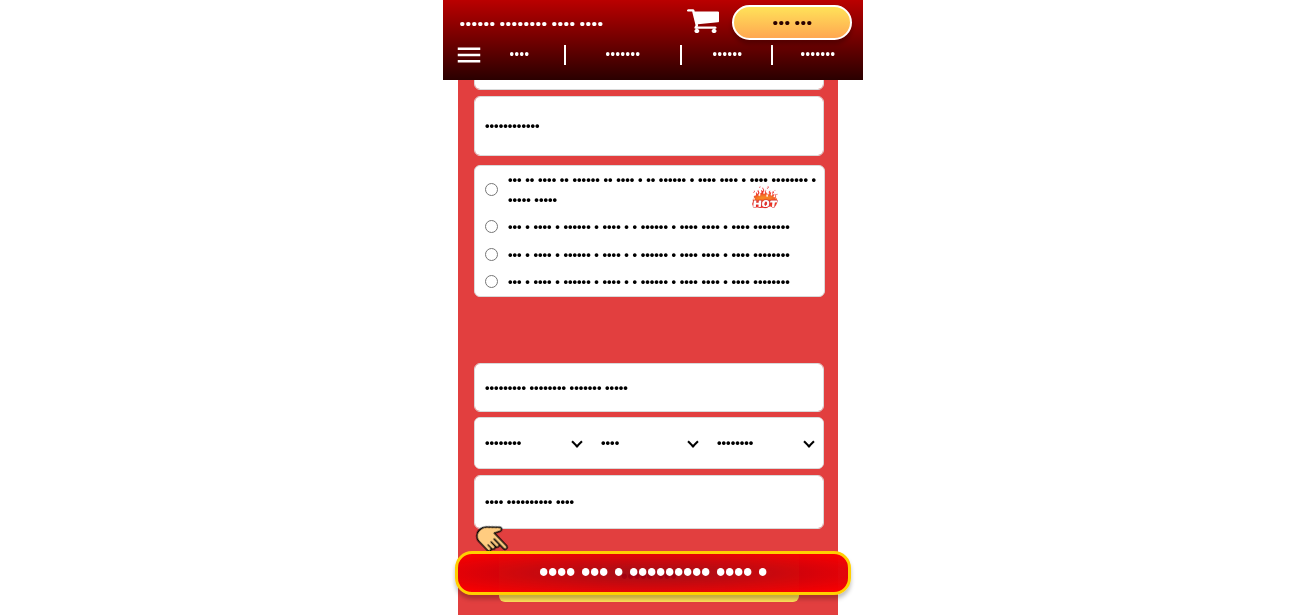 click on "City Albay-malinao Albay-santo-domingo Bacacay Camalig Daraga Guinobatan Jovellar Legazpi-city Libon Ligao-city Malilipot Manito Oas Pio-duran Polangui Rapu-rapu Tabaco-city Tiwi" at bounding box center (649, 443) 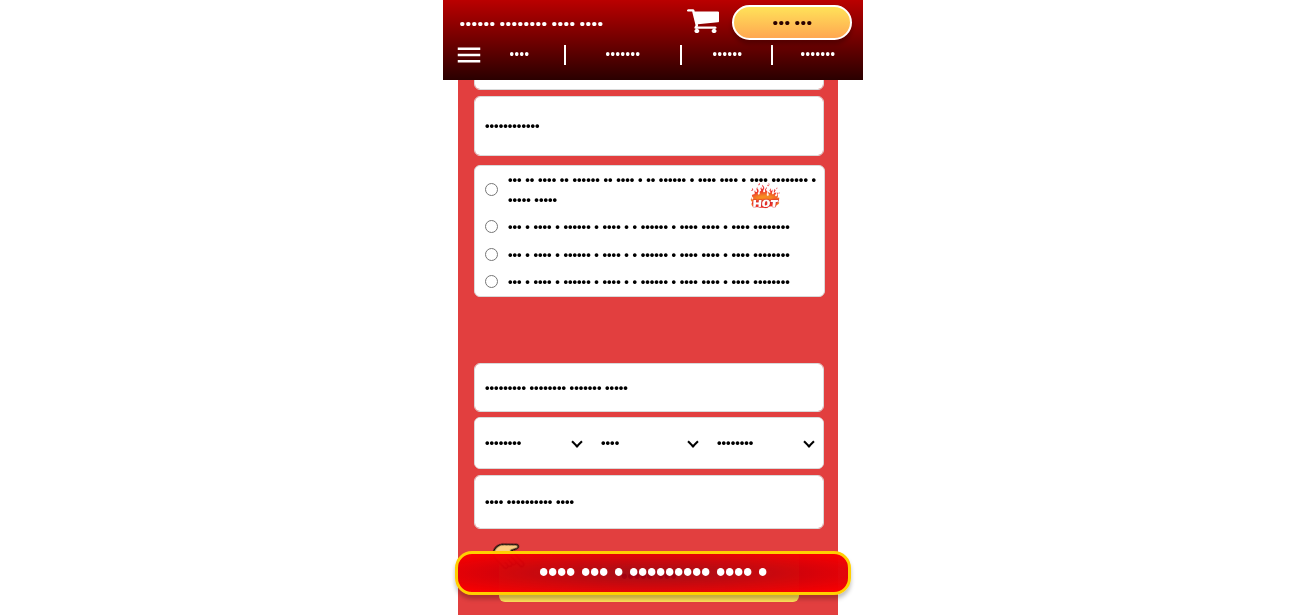 select on "63_4027133" 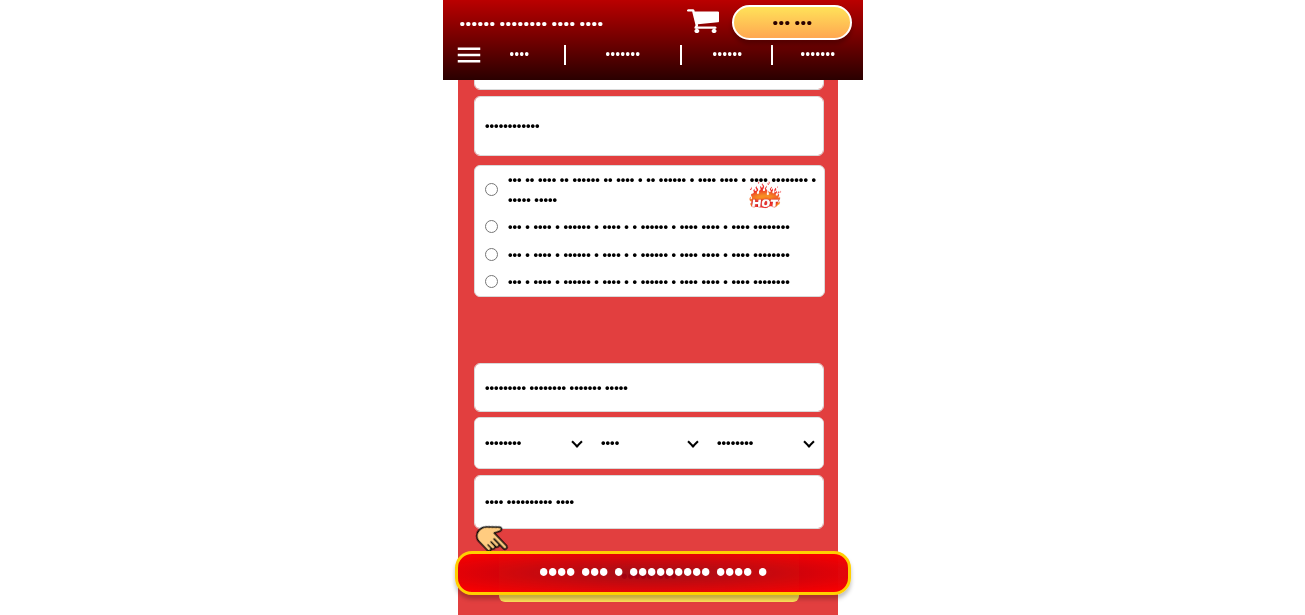 click on "City Albay-malinao Albay-santo-domingo Bacacay Camalig Daraga Guinobatan Jovellar Legazpi-city Libon Ligao-city Malilipot Manito Oas Pio-duran Polangui Rapu-rapu Tabaco-city Tiwi" at bounding box center (649, 443) 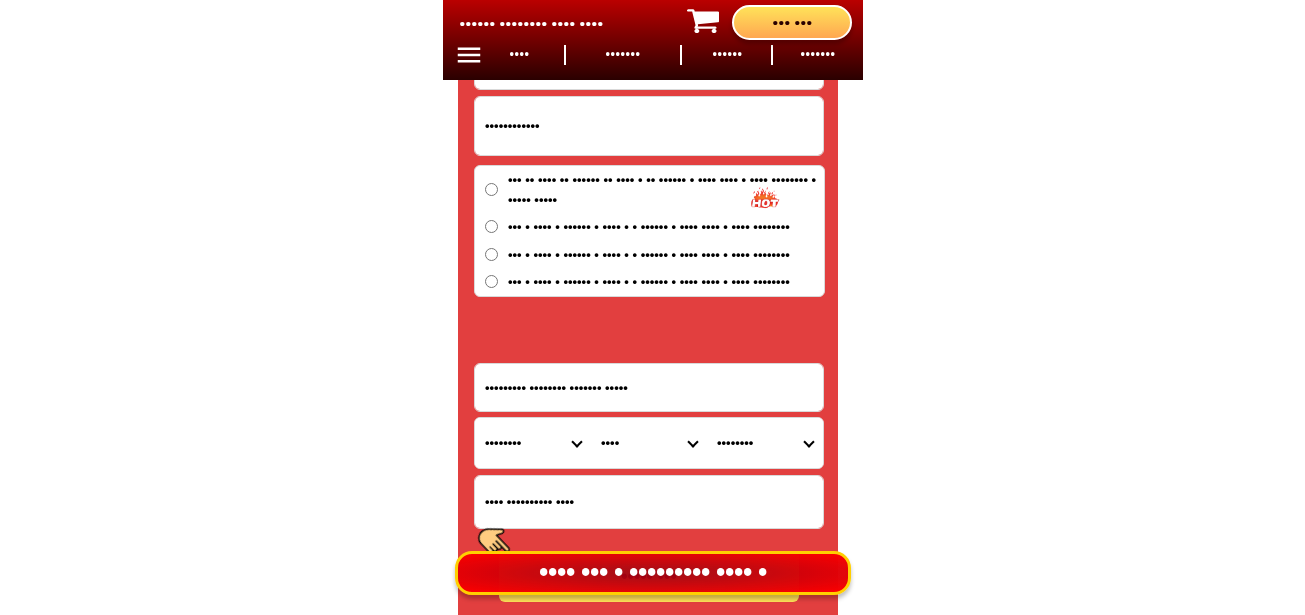 drag, startPoint x: 764, startPoint y: 438, endPoint x: 764, endPoint y: 427, distance: 11 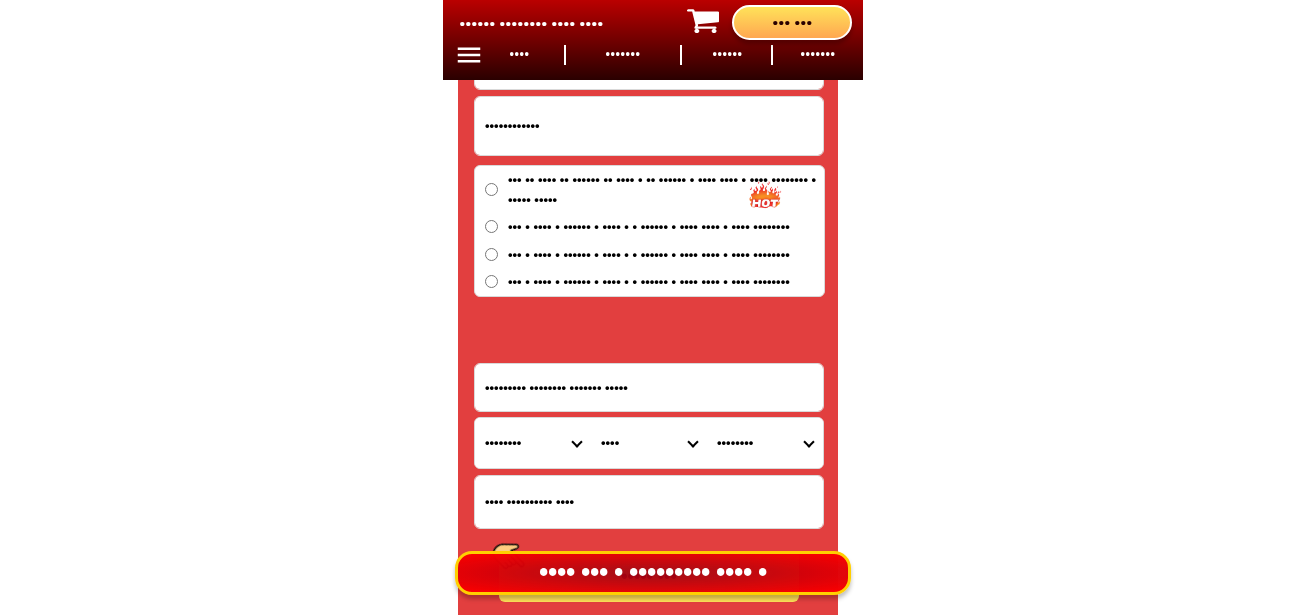 click on "Barangay Anoling Baligang Bantonan Barangay 1 (pob.) Barangay 2 (pob.) Barangay 3 (pob.) Barangay 4 (pob.) Barangay 5 (pob.) Barangay 6 (pob.) Barangay 7 (pob.) Bariw Binanderahan Binitayan Bongabong Cabagnan Cabraran pequeno Caguiba Calabidongan Comun Cotmon Del rosario Gapo Gotob Ilawod Iluluan Libod Ligban Mabunga Magogon Manawan Maninila Mina Miti Palanog Panoypoy Pariaan Quinartilan Quirangay Quitinday Salugan Solong Sua Sumlang Tagaytay Tagoytoy Taladong Taloto Taplacon Tinago Tumpa" at bounding box center [765, 443] 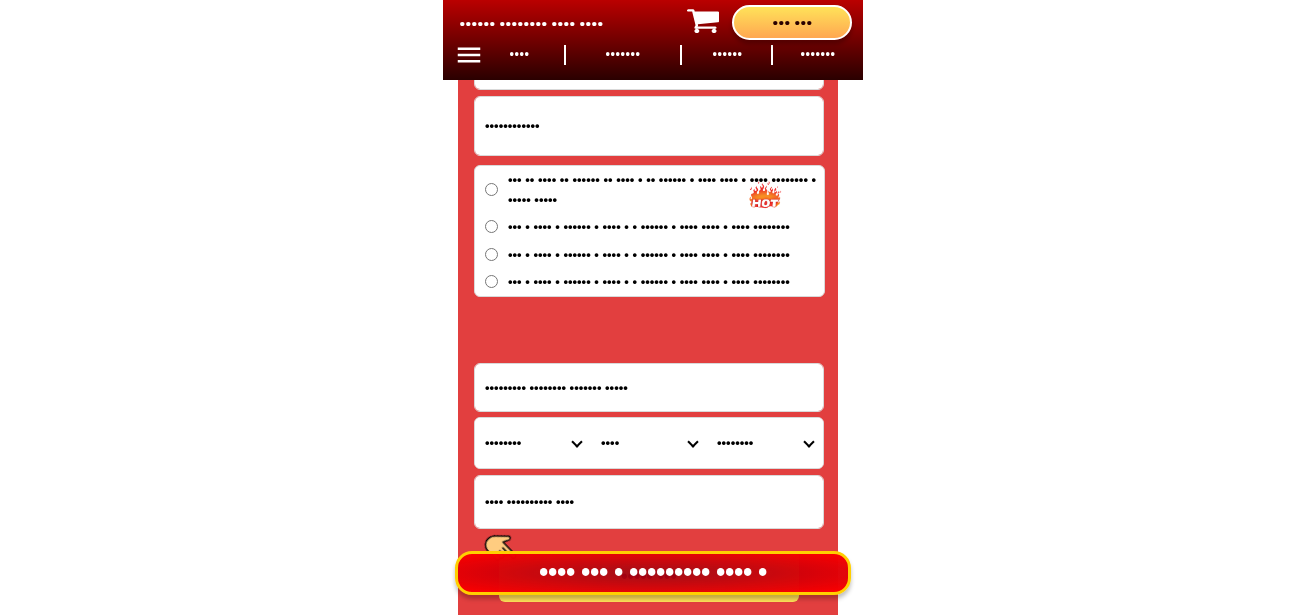 select on "63_40271339224" 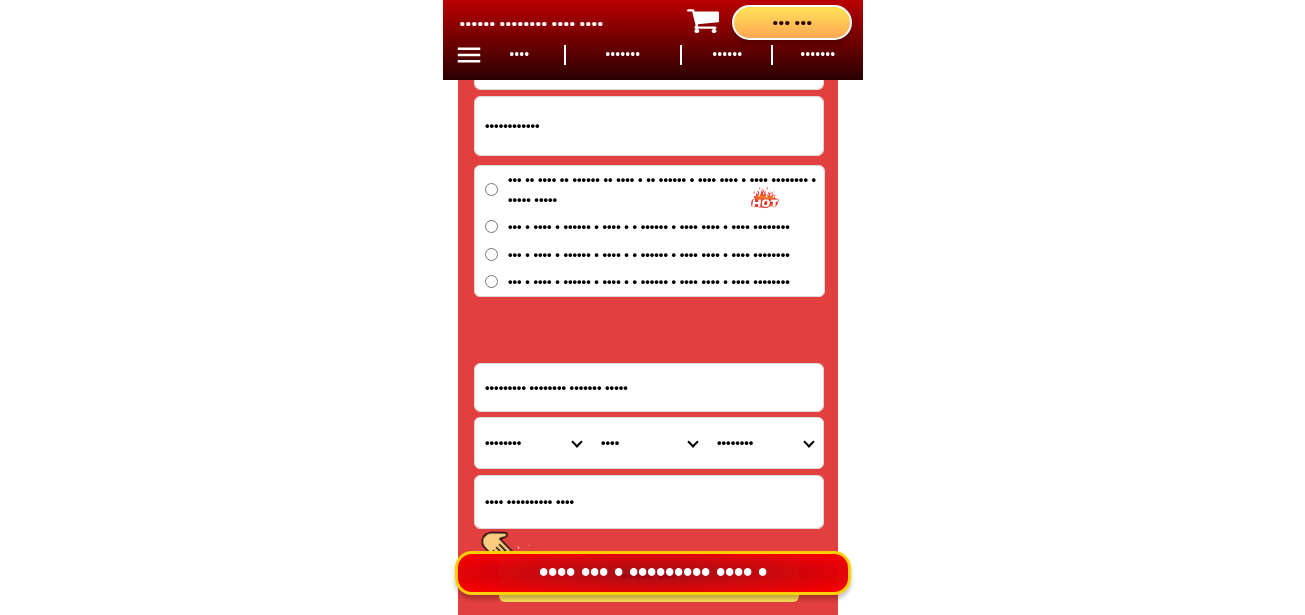 click on "Barangay Anoling Baligang Bantonan Barangay 1 (pob.) Barangay 2 (pob.) Barangay 3 (pob.) Barangay 4 (pob.) Barangay 5 (pob.) Barangay 6 (pob.) Barangay 7 (pob.) Bariw Binanderahan Binitayan Bongabong Cabagnan Cabraran pequeno Caguiba Calabidongan Comun Cotmon Del rosario Gapo Gotob Ilawod Iluluan Libod Ligban Mabunga Magogon Manawan Maninila Mina Miti Palanog Panoypoy Pariaan Quinartilan Quirangay Quitinday Salugan Solong Sua Sumlang Tagaytay Tagoytoy Taladong Taloto Taplacon Tinago Tumpa" at bounding box center [765, 443] 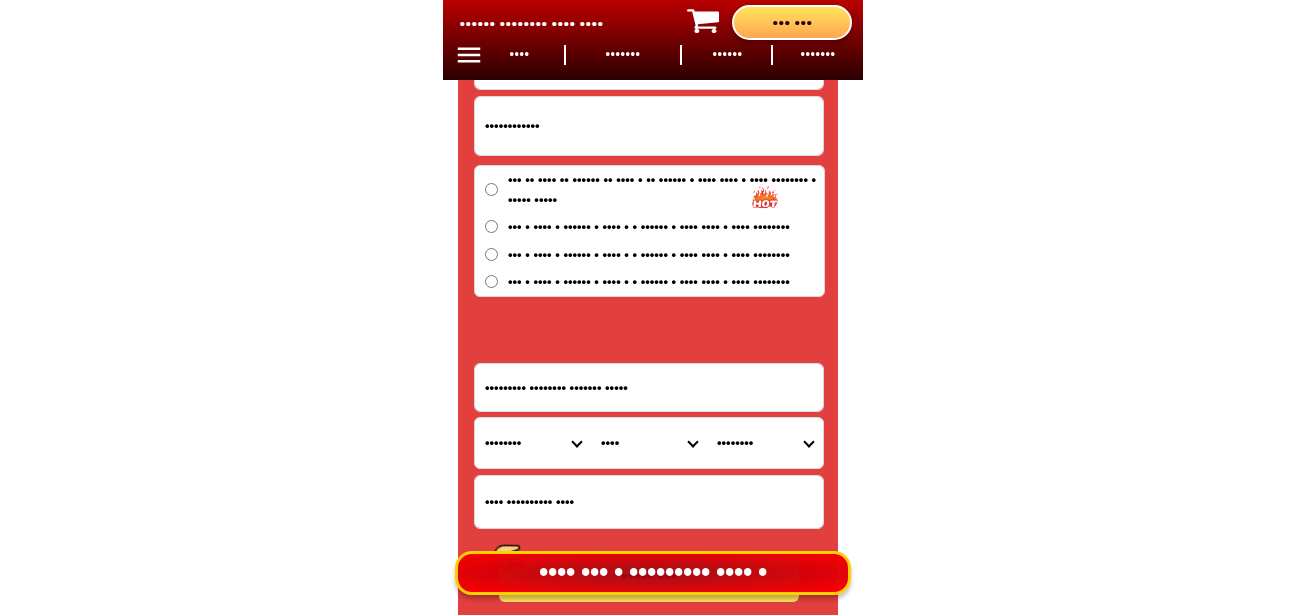 scroll, scrollTop: 16878, scrollLeft: 0, axis: vertical 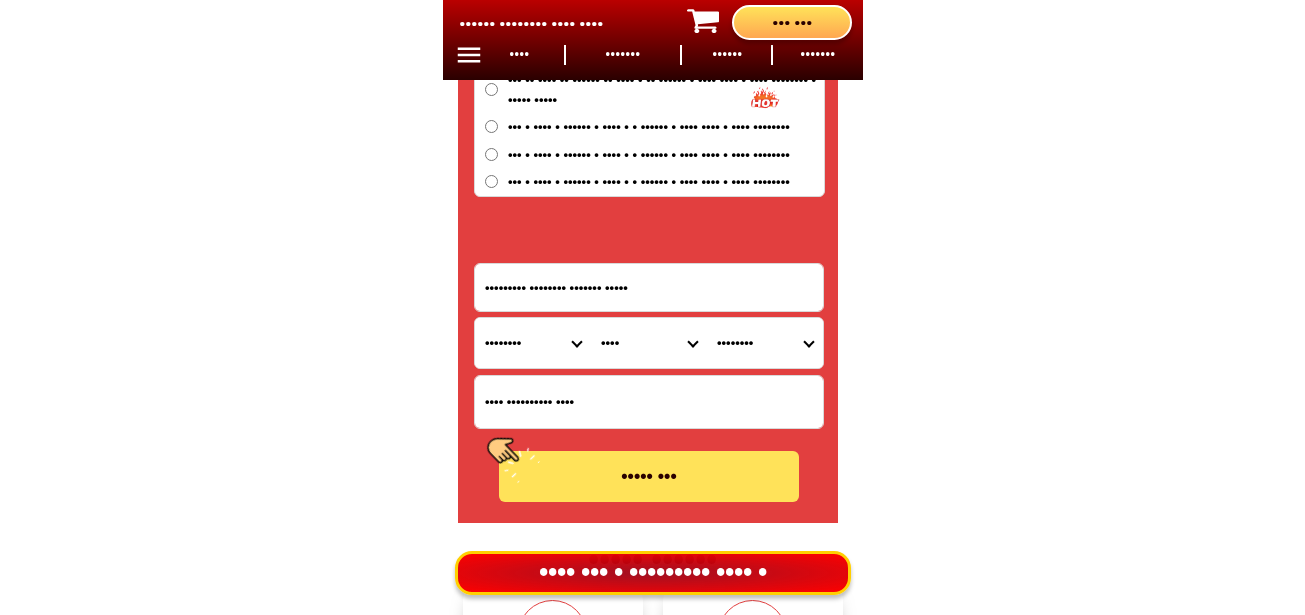 click on "••••• •••" at bounding box center (649, 476) 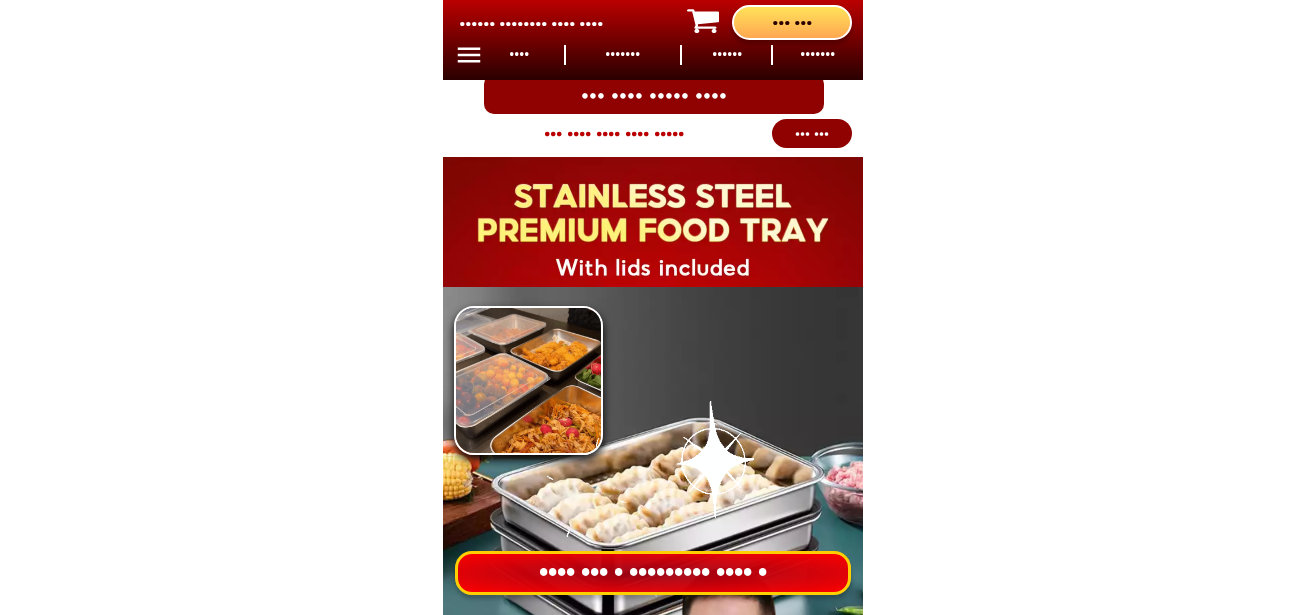 click on "•••• ••• • ••••••••• •••• •" at bounding box center [653, 573] 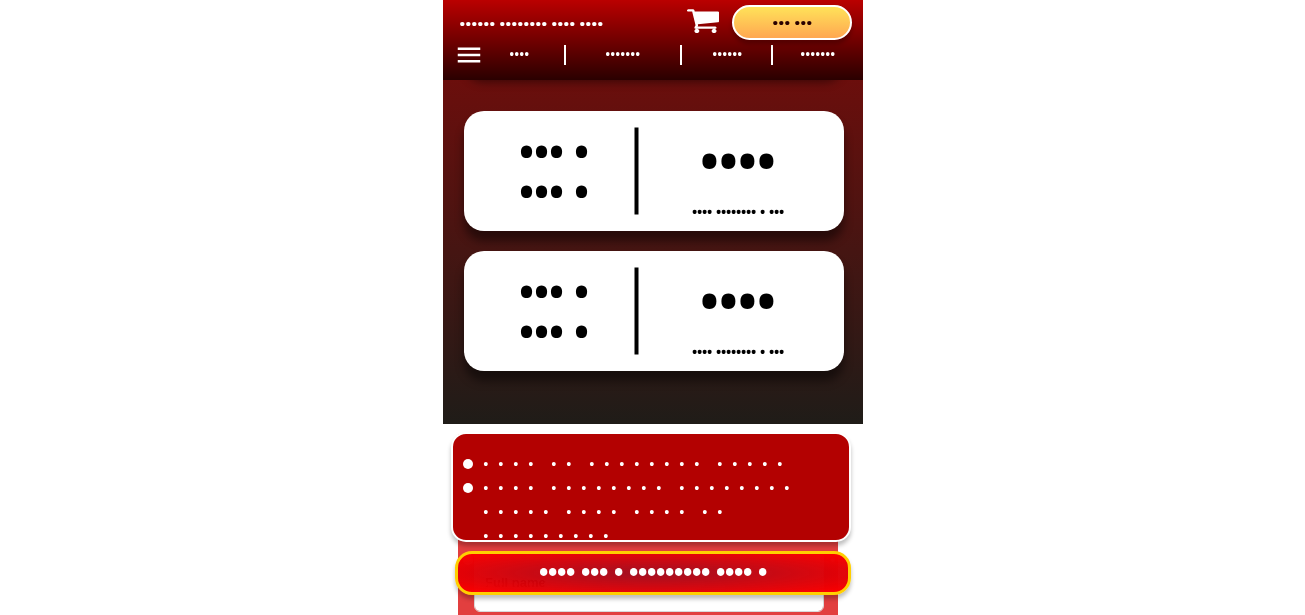 scroll, scrollTop: 16678, scrollLeft: 0, axis: vertical 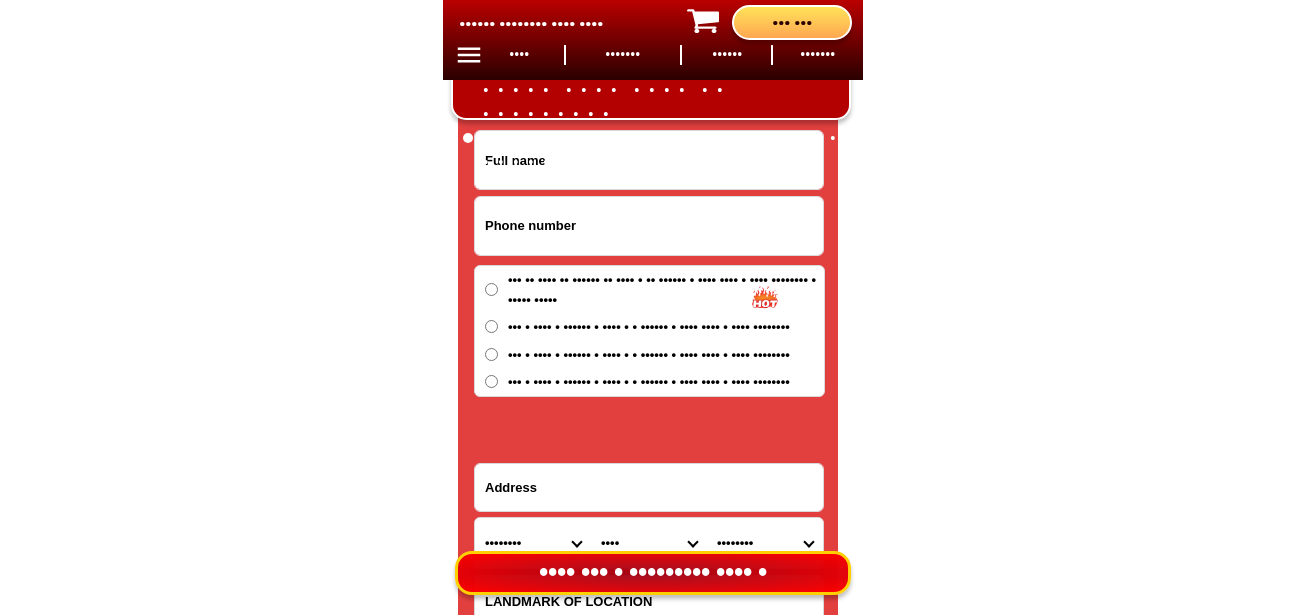 click at bounding box center (649, 226) 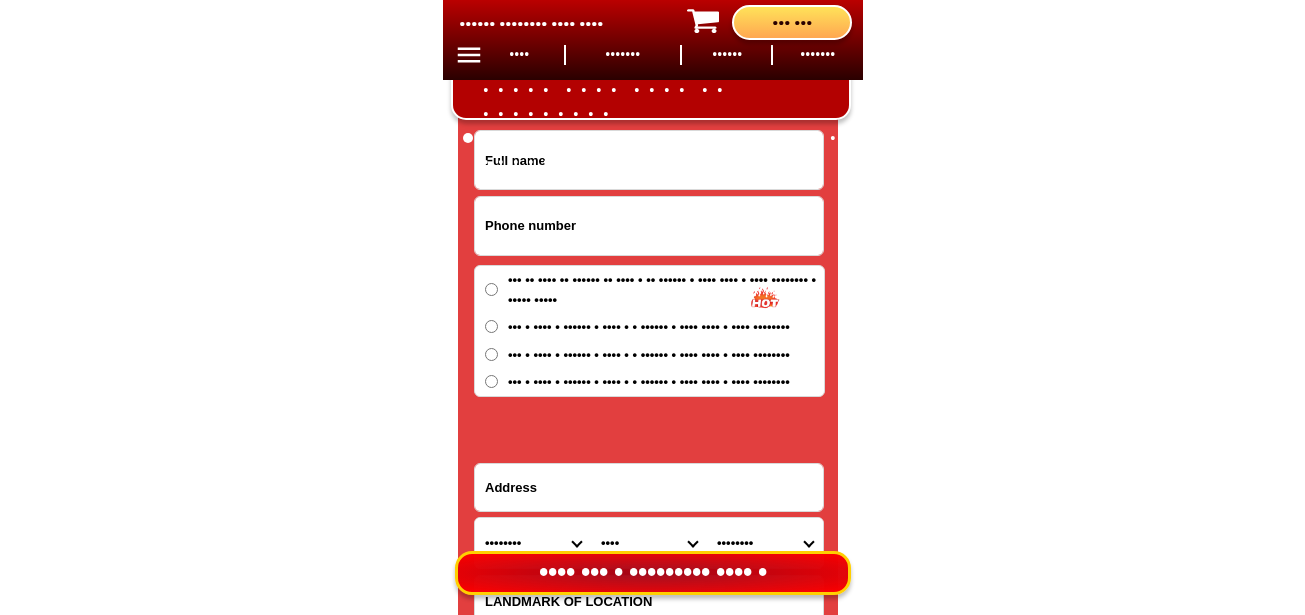 paste on "•••••••••••" 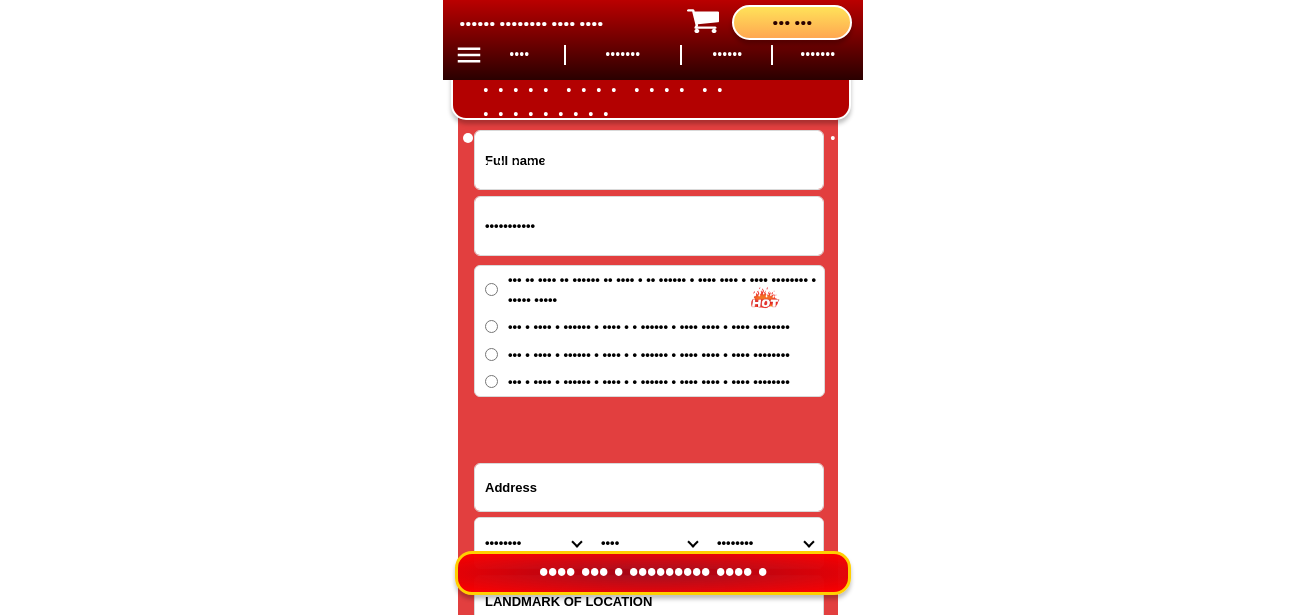type on "•••••••••••" 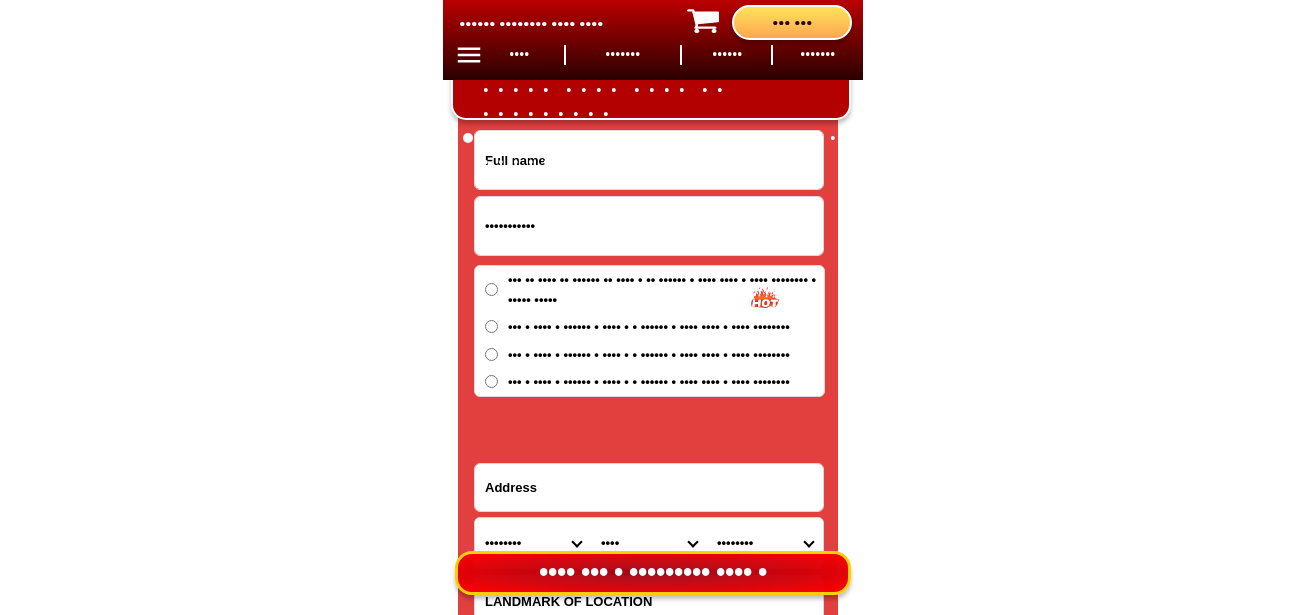 click at bounding box center (649, 160) 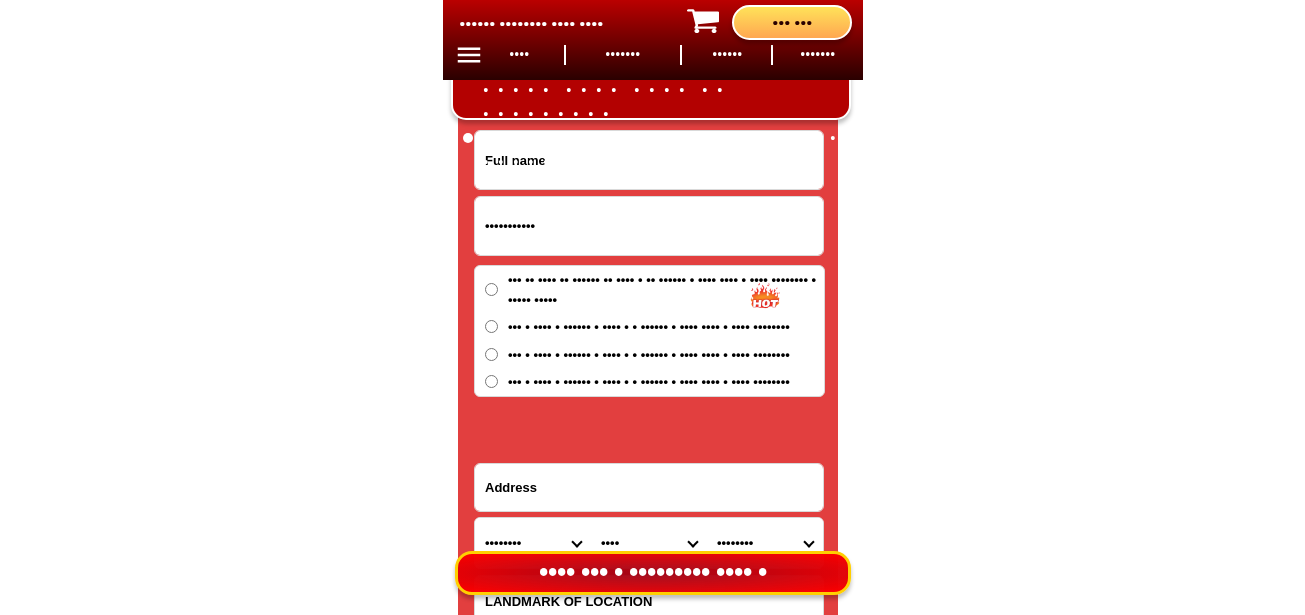 paste on "•••••••• •••••••" 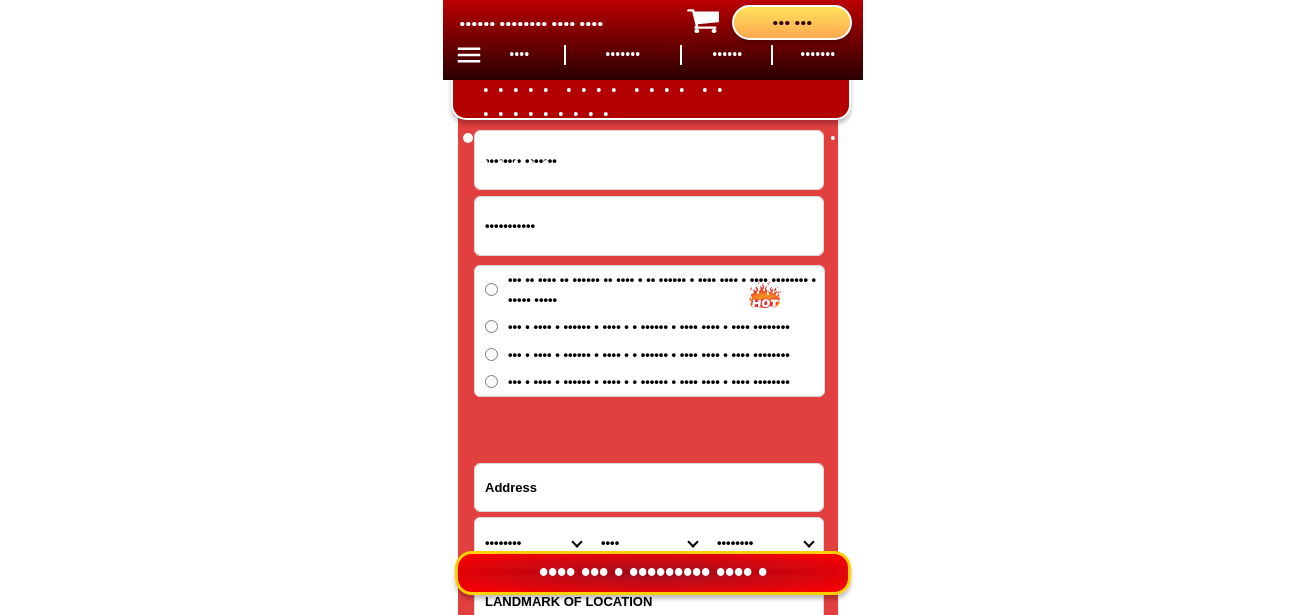 type on "•••••••• •••••••" 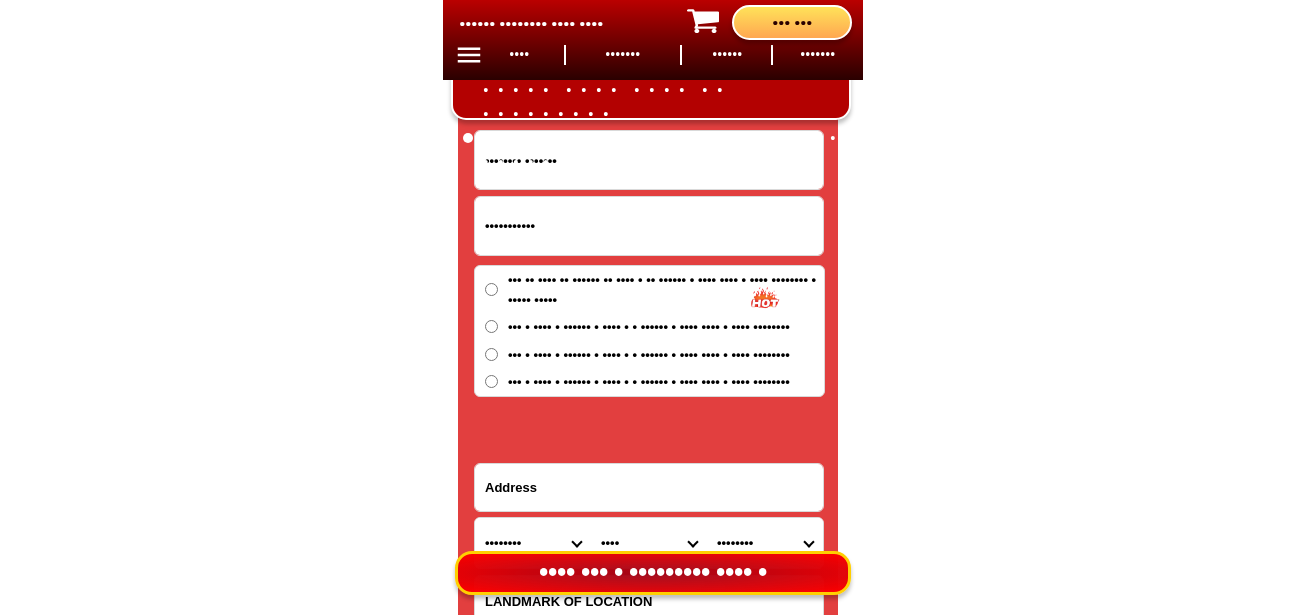 click at bounding box center [649, 487] 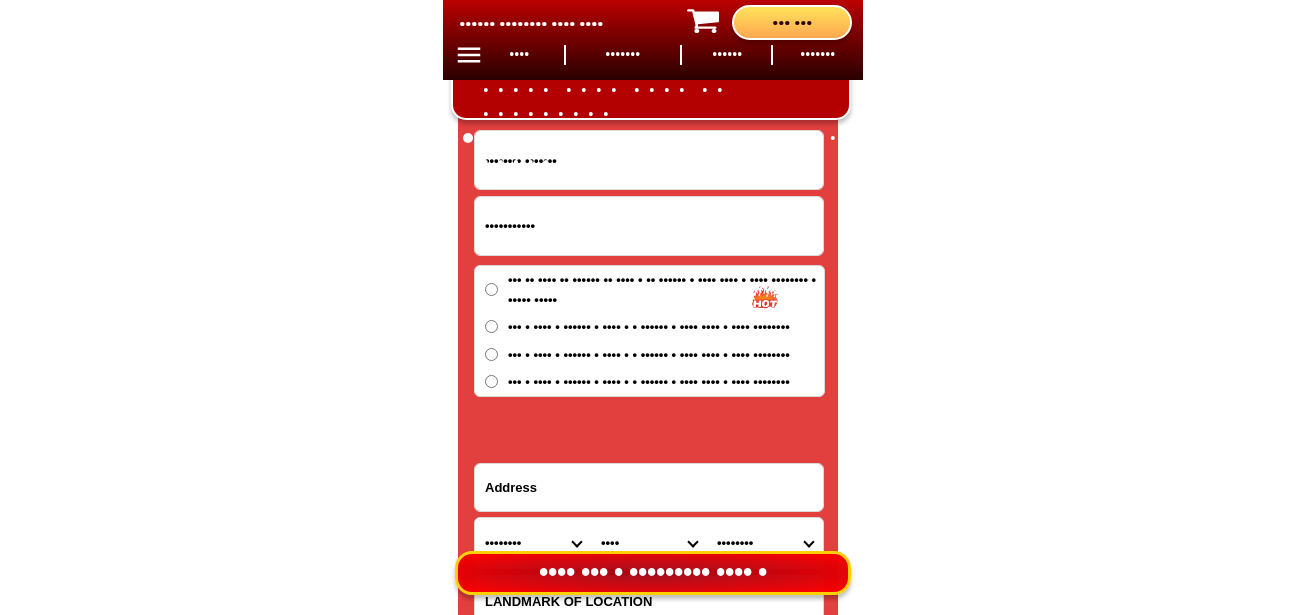 paste on "••• • ••• •• ••••••• ••••• ••••••••••• •••••• •• •••••• ••••••" 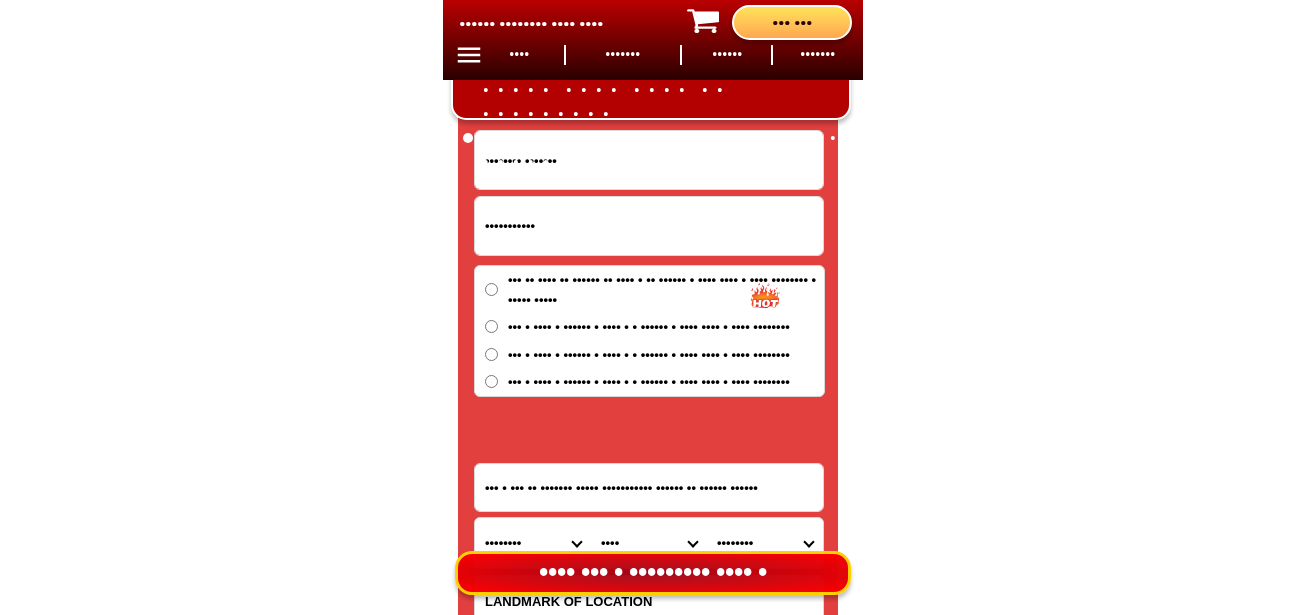 scroll, scrollTop: 0, scrollLeft: 49, axis: horizontal 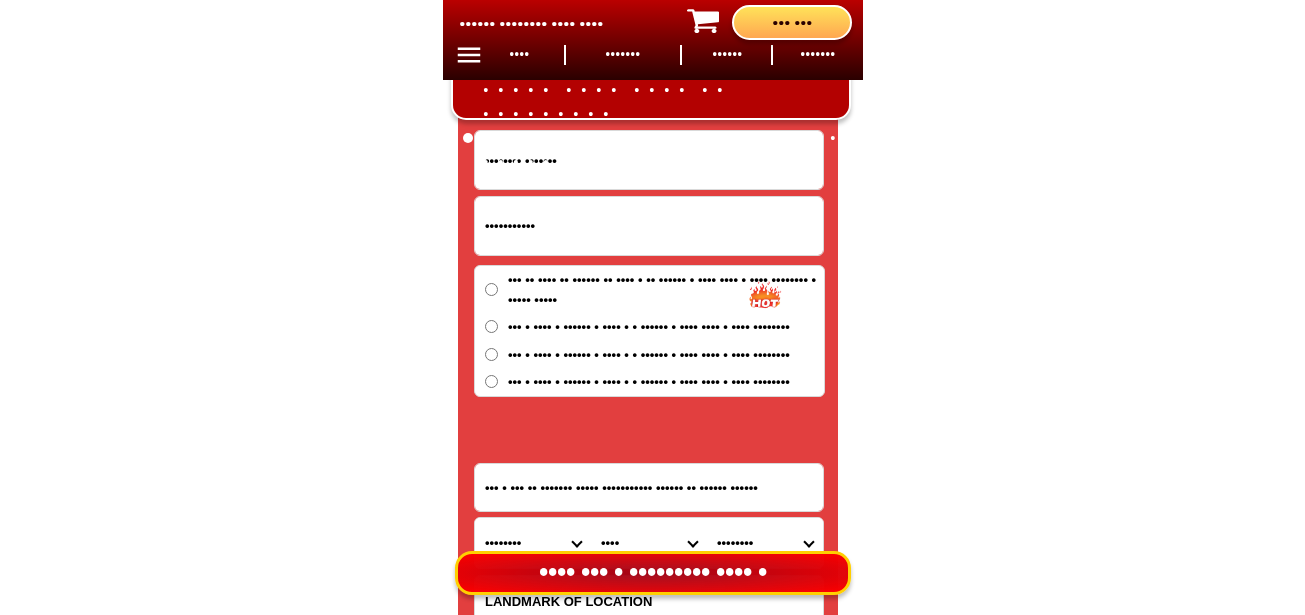 type on "Blk 8 Lot 28 M.Sakay Drive Springville Molino IV Bacoor Cavite" 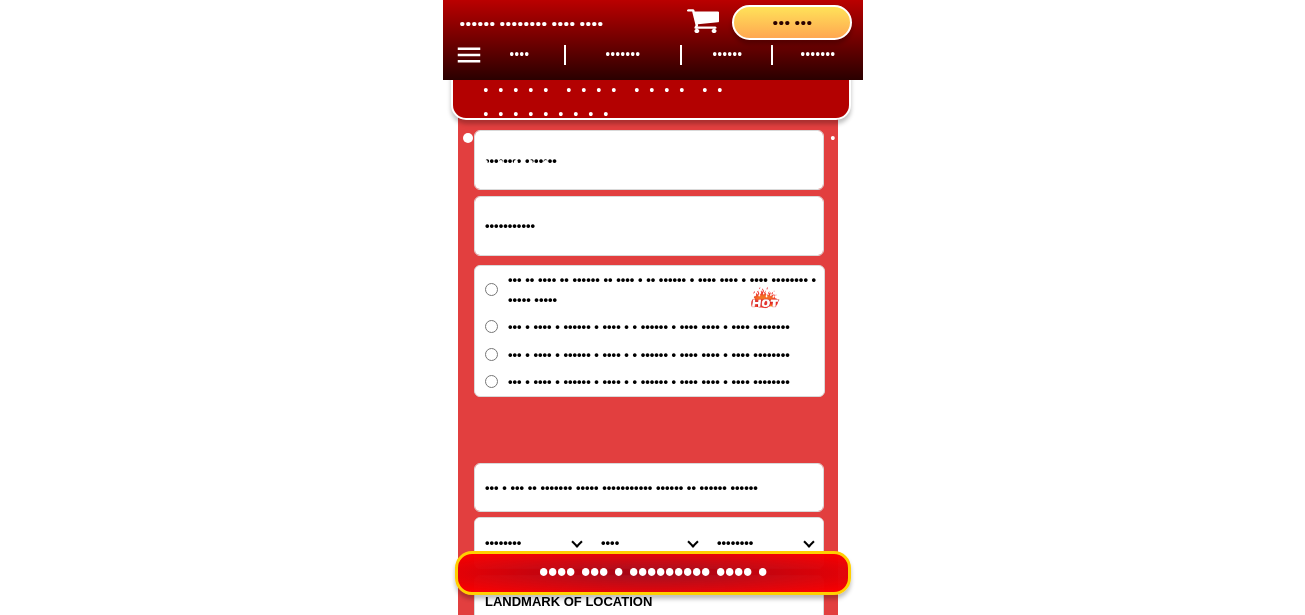 scroll, scrollTop: 0, scrollLeft: 0, axis: both 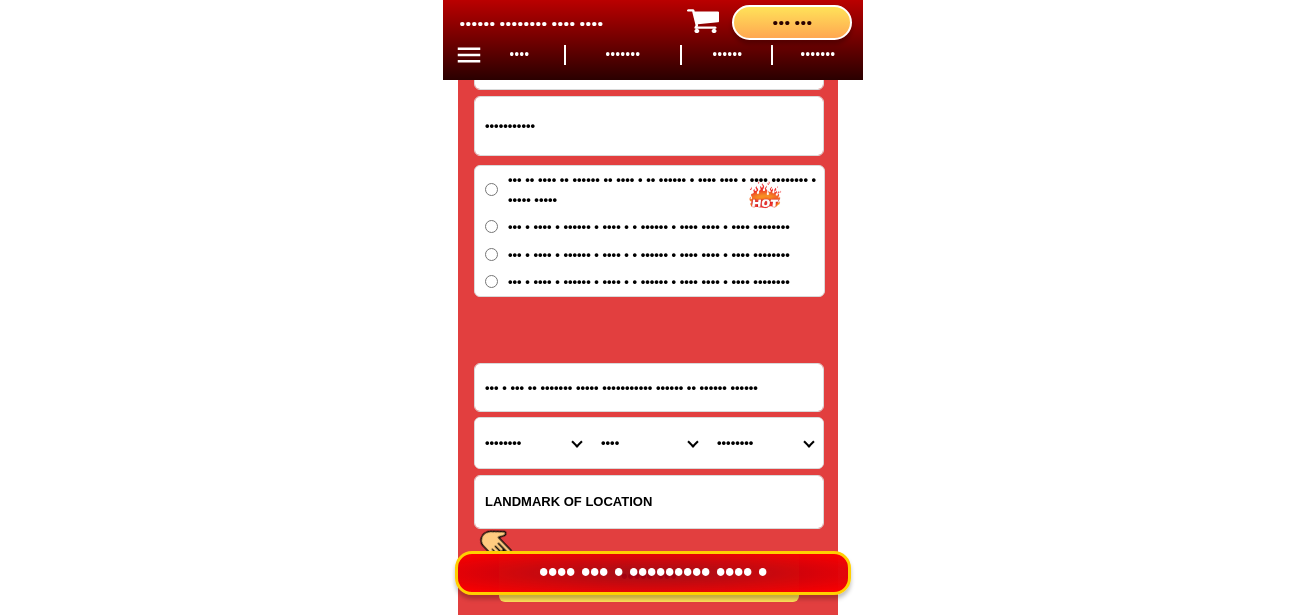 click at bounding box center [649, 502] 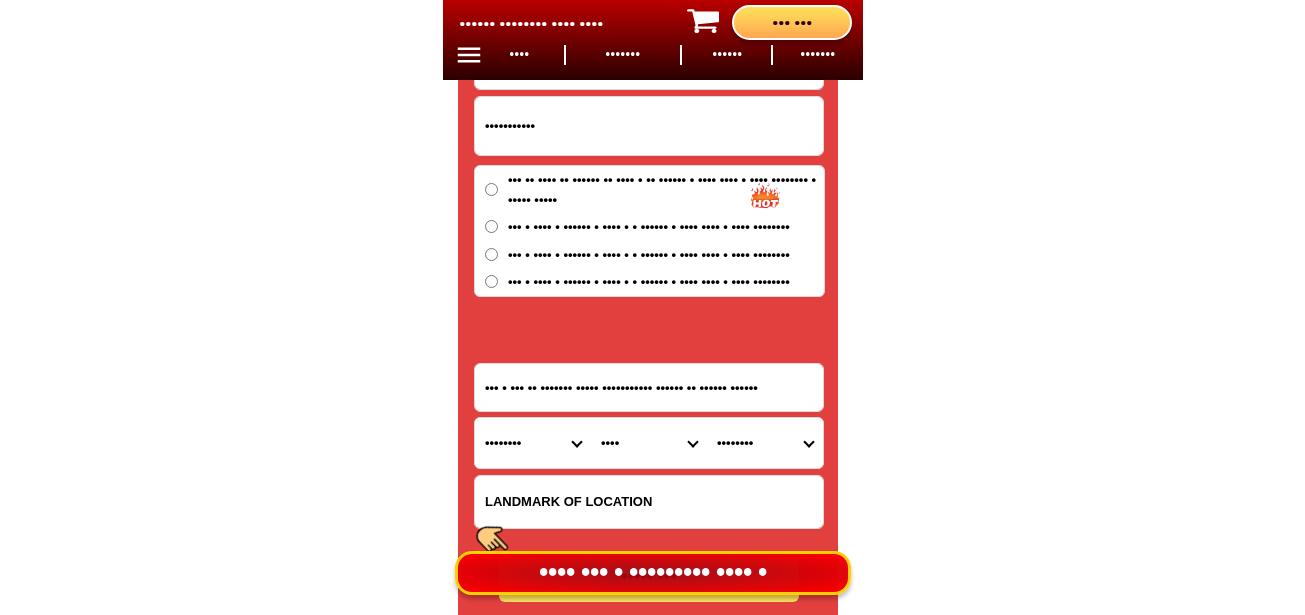 paste on "Near Springville Psrk" 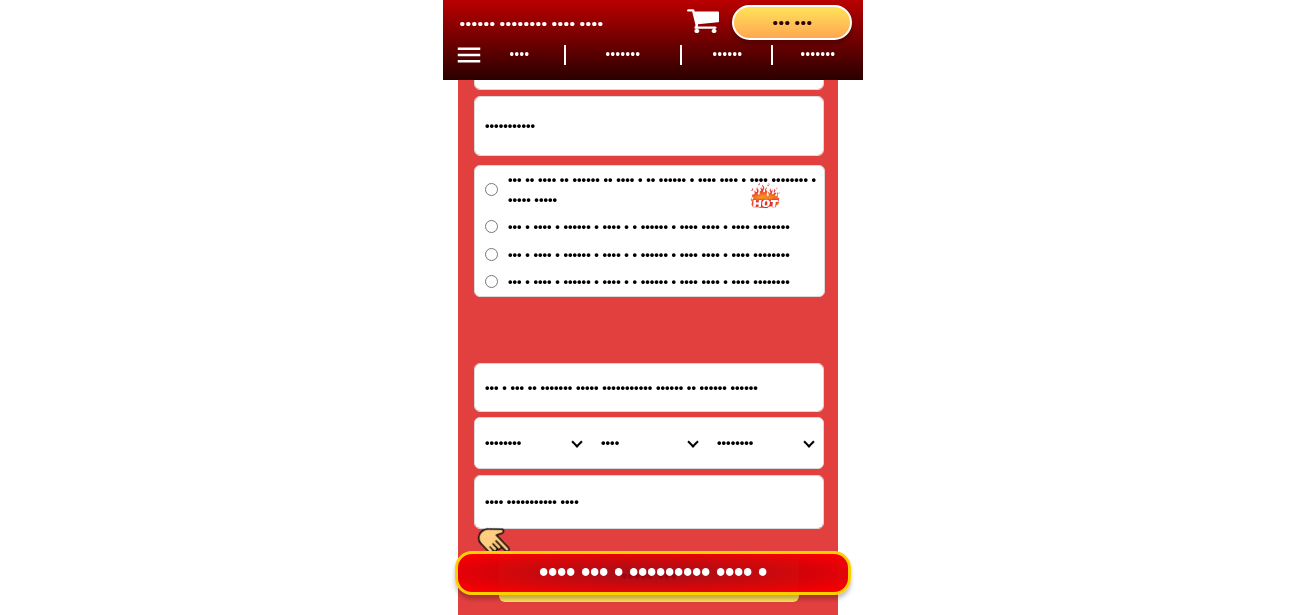 type on "Near Springville Psrk" 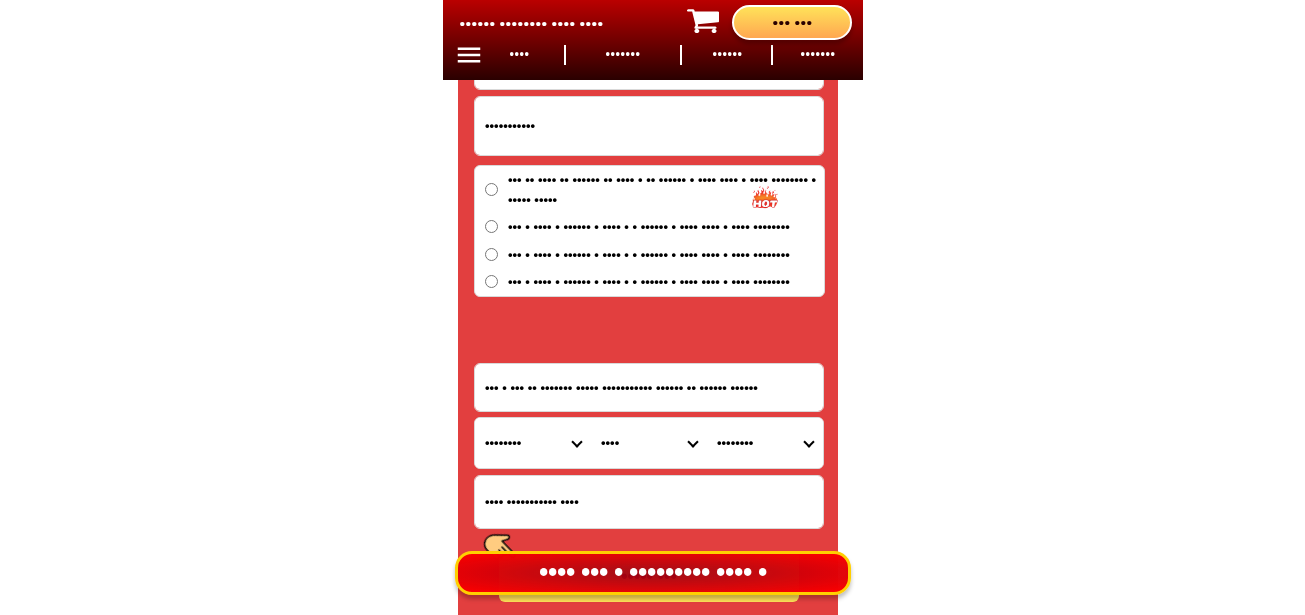click on "Blk 8 Lot 28 M.Sakay Drive Springville Molino IV Bacoor Cavite" at bounding box center (649, 387) 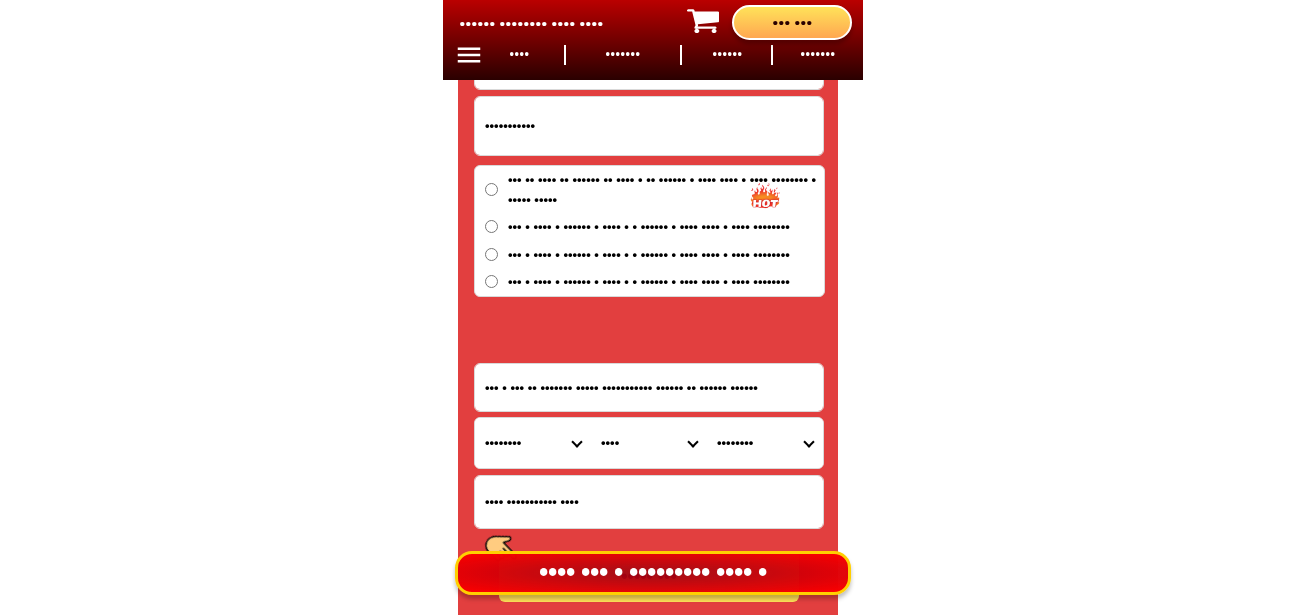 drag, startPoint x: 503, startPoint y: 453, endPoint x: 521, endPoint y: 427, distance: 31.622776 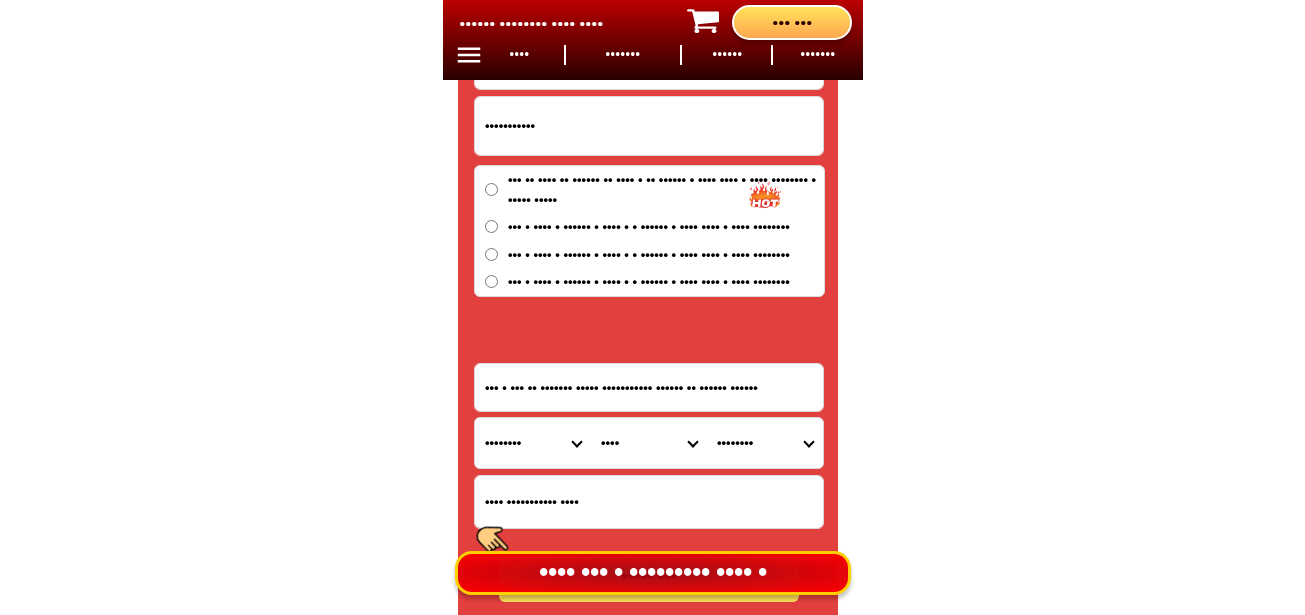 click on "•••••••• •••• •••••••••••••••• •••••••••••••• ••••• ••••• ••••••• •••••• •••••• ••••••• •••••• ••••••• •••••••• ••••••• ••••••• ••••• •••••••• ••••••• ••••••• ••••••••••••••• ••••••••••••• •••••••• ••••• ••••••••••• •••••• •••• •••••••• •••••••••••• ••••••••••••••• ••••••••••••• •••••••••••••••• •••••••••••••• ••••••••••••••• ••••••••••••• •••••••• •••••• •••••••••••• •••••••••• •••••• ••••••• ••••••• •••••••• •••••• ••••••••••••••• ••••••••••••• ••••• ••••••••••• •••••••••• ••••••• •••••••••••• •••••••••••••••••• •••••••••••••••• ••••••••••••••••• ••••••••••••••••• ••••••••••••••• •••••••••••••• ••••••••••• ••••••••••••• •••••••••••••••••• •••••••••••••••• ••••••• •••••••• •••••••••• •••••• ••••••• ••••• ••••••• ••••••••• •••••••• •••••••• •••••••••••••• •••••••••••••• •••••••••••••• •••• ••••••••••••••••• ••••••••••••••• •••••• ••••••••• ••••••••••••• •••••••• ••••••••••••••••••• ••••••••••••••••• •••••••••••••••••" at bounding box center [533, 443] 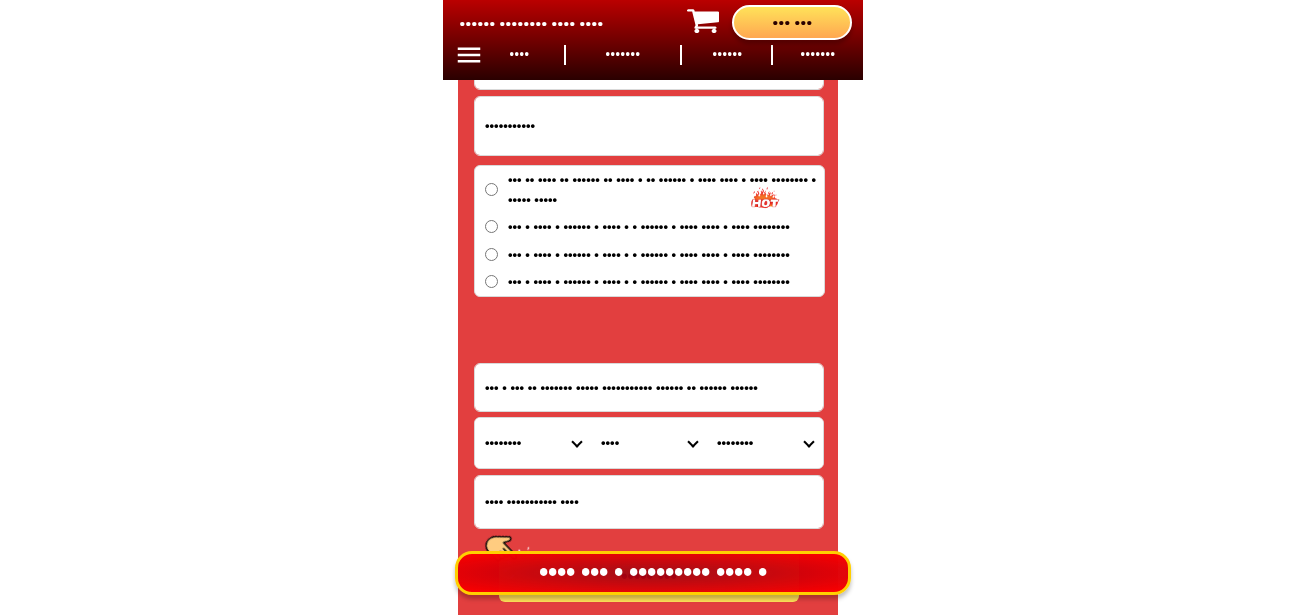 select on "63_826" 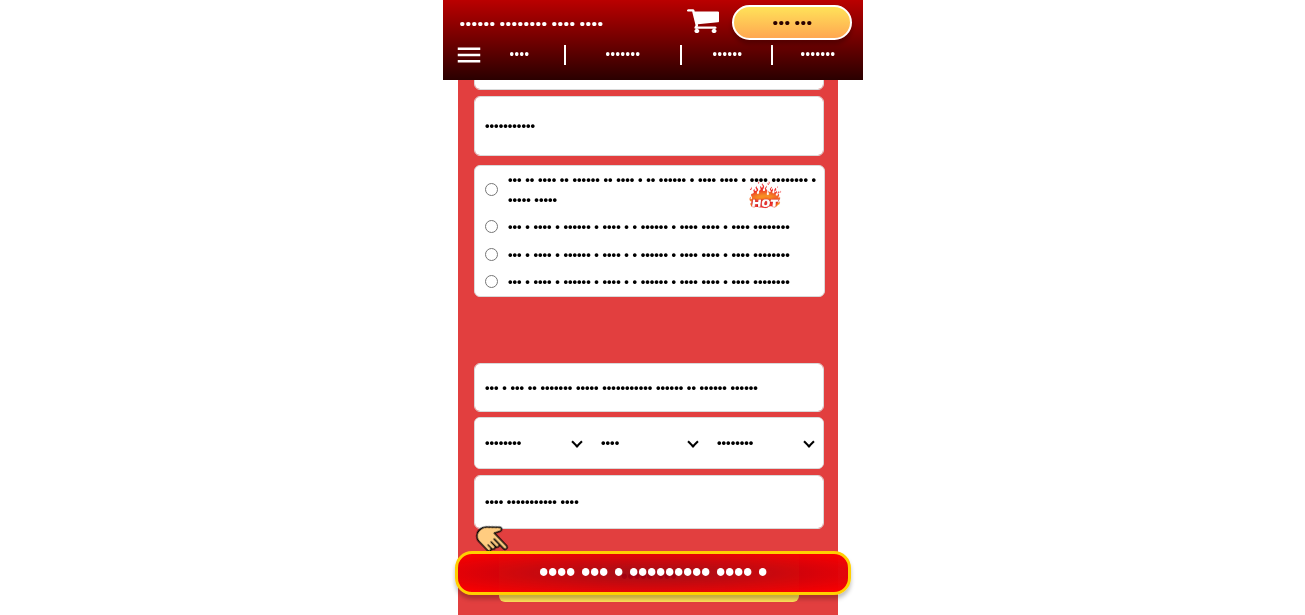 click on "•••••••• •••• •••••••••••••••• •••••••••••••• ••••• ••••• ••••••• •••••• •••••• ••••••• •••••• ••••••• •••••••• ••••••• ••••••• ••••• •••••••• ••••••• ••••••• ••••••••••••••• ••••••••••••• •••••••• ••••• ••••••••••• •••••• •••• •••••••• •••••••••••• ••••••••••••••• ••••••••••••• •••••••••••••••• •••••••••••••• ••••••••••••••• ••••••••••••• •••••••• •••••• •••••••••••• •••••••••• •••••• ••••••• ••••••• •••••••• •••••• ••••••••••••••• ••••••••••••• ••••• ••••••••••• •••••••••• ••••••• •••••••••••• •••••••••••••••••• •••••••••••••••• ••••••••••••••••• ••••••••••••••••• ••••••••••••••• •••••••••••••• ••••••••••• ••••••••••••• •••••••••••••••••• •••••••••••••••• ••••••• •••••••• •••••••••• •••••• ••••••• ••••• ••••••• ••••••••• •••••••• •••••••• •••••••••••••• •••••••••••••• •••••••••••••• •••• ••••••••••••••••• ••••••••••••••• •••••• ••••••••• ••••••••••••• •••••••• ••••••••••••••••••• ••••••••••••••••• •••••••••••••••••" at bounding box center [533, 443] 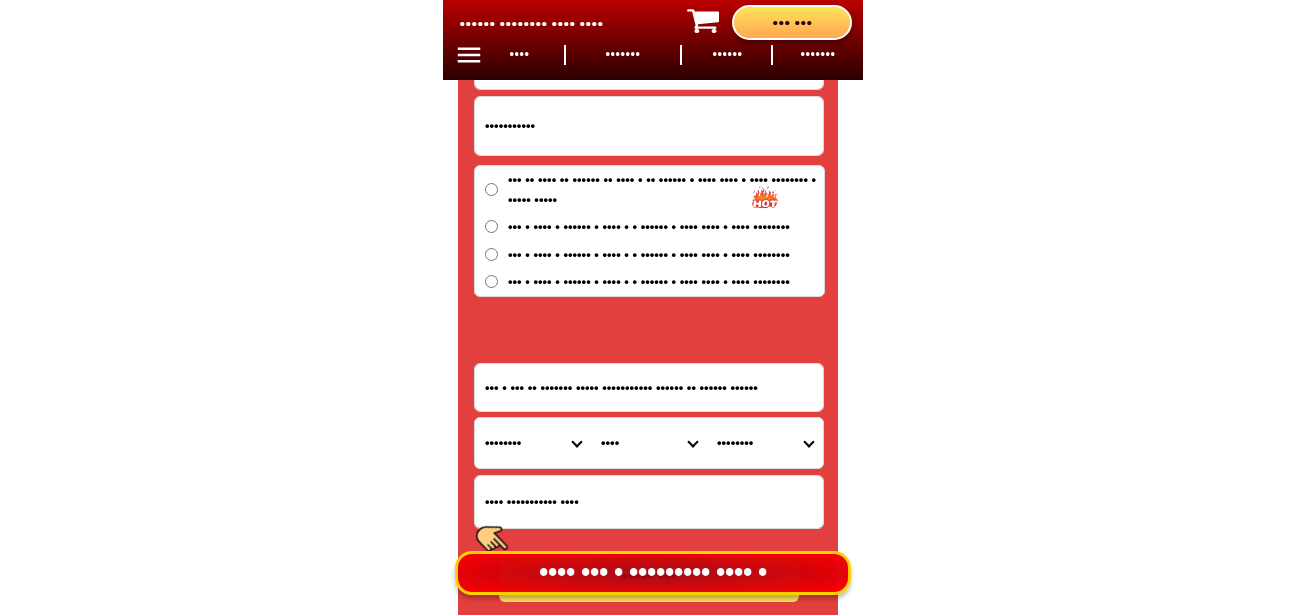 drag, startPoint x: 614, startPoint y: 431, endPoint x: 614, endPoint y: 419, distance: 12 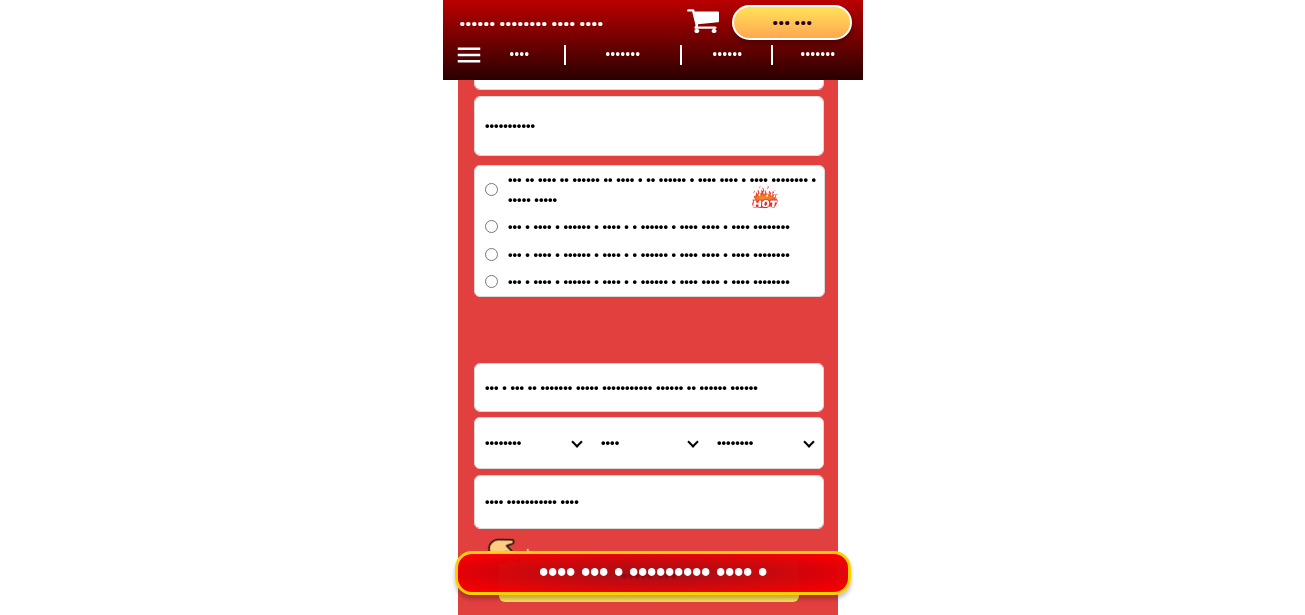 click on "City Alfonso Amadeo Bacoor Carmona Cavite-city Cavite-magallanes Cavite-rosario Dasmarinas-city Gen.-mariano-alvarez General-emilio-aguinaldo General-trias Imus Indang Kawit Maragondon Mendez Naic Noveleta Silang Tagaytay-city Tanza Ternate Trece-martires-city" at bounding box center (649, 443) 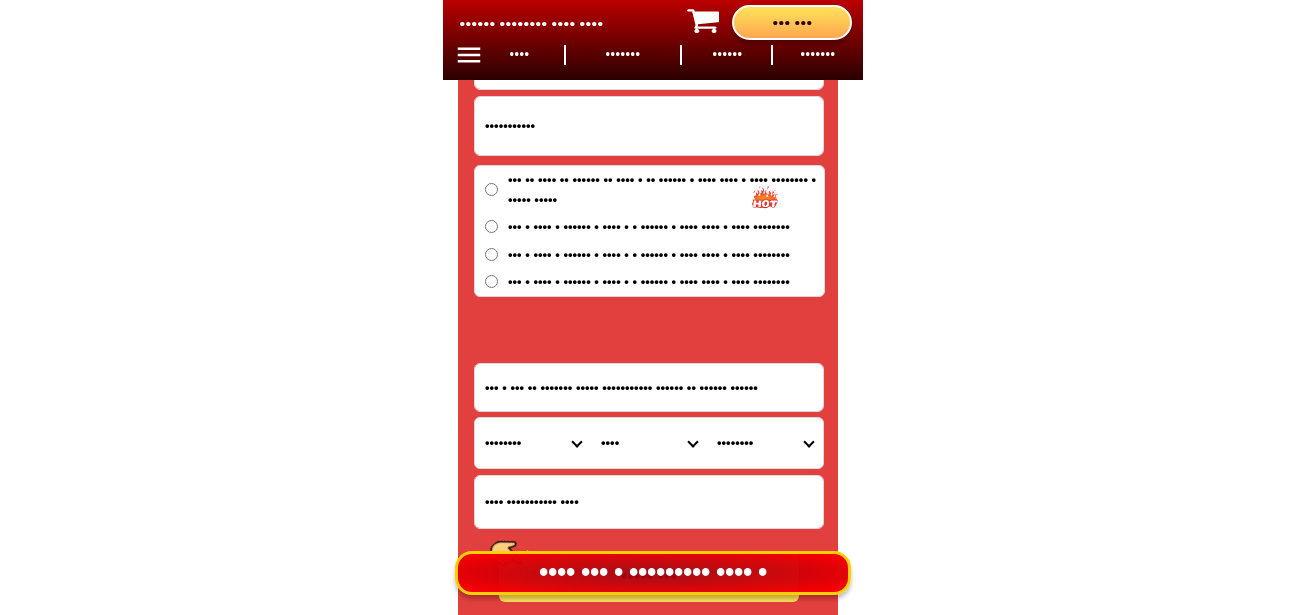 select on "63_8268103" 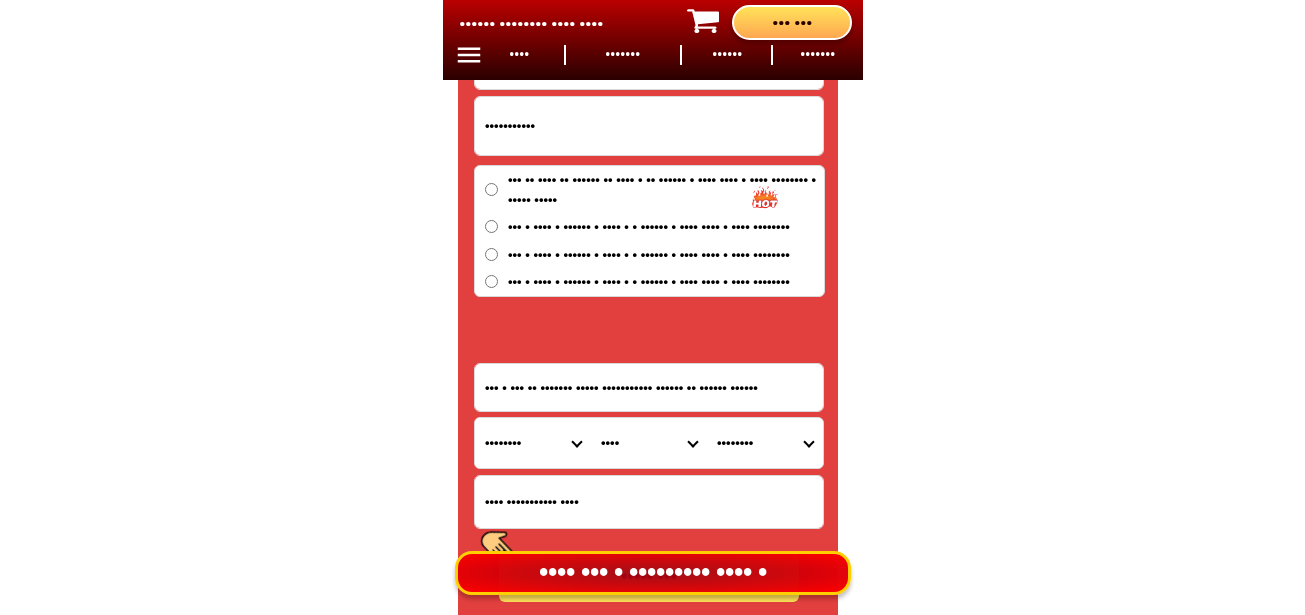 click on "City Alfonso Amadeo Bacoor Carmona Cavite-city Cavite-magallanes Cavite-rosario Dasmarinas-city Gen.-mariano-alvarez General-emilio-aguinaldo General-trias Imus Indang Kawit Maragondon Mendez Naic Noveleta Silang Tagaytay-city Tanza Ternate Trece-martires-city" at bounding box center (649, 443) 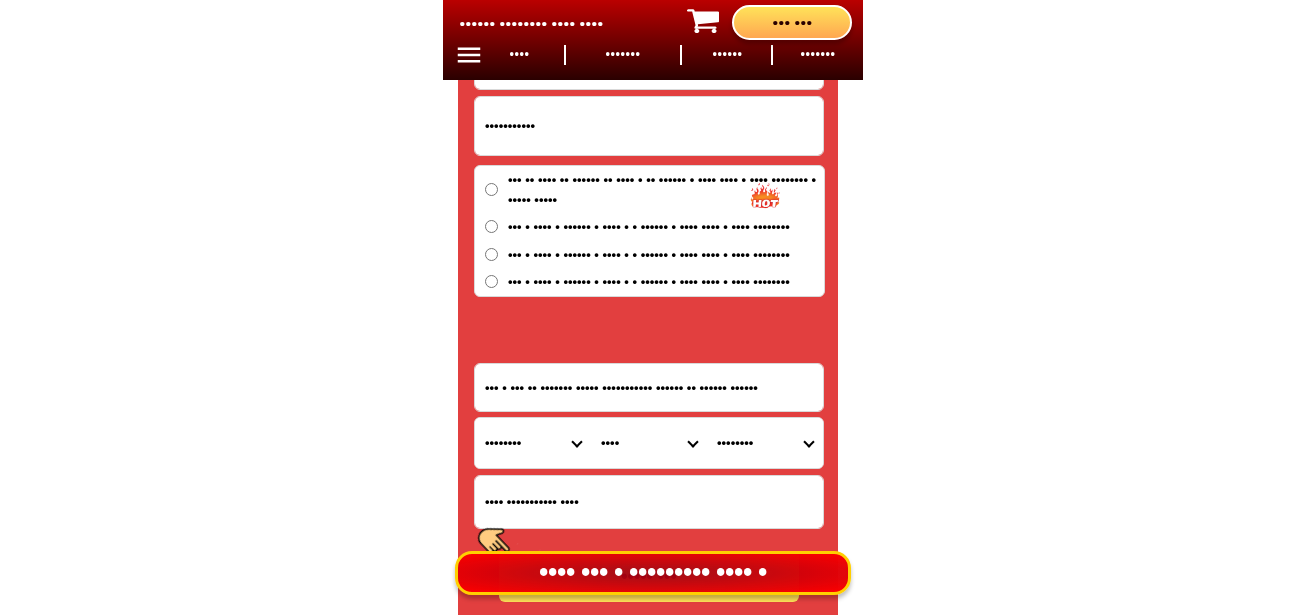 click on "Barangay Alima Aniban i Aniban ii Aniban iii Aniban iv Aniban v Banalo Bayanan Campo santo Daang bukid Digman Dulong bayan Habay i Habay ii Kaingin (pob.) Ligas i Ligas ii Ligas iii Mabolo i Mabolo ii Mabolo iii Maliksi i Maliksi ii Maliksi iii Mambog i Mambog ii Mambog iii Mambog iv Mambog v Molino i Molino ii Molino iii Molino iv Molino v Molino vi Molino vii Niog i Niog ii Niog iii P.f. espiritu i (panapaan) P.f. espiritu ii P.f. espiritu iii P.f. espiritu iv P.f. espiritu v P.f. espiritu vi P.f. espiritu vii P.f. espiritu viii Queens row central Queens row east Queens row west Real i Real ii Salinas i Salinas ii Salinas iii Salinas iv San nicolas i San nicolas ii San nicolas iii Sineguelasan Tabing dagat Talaba i Talaba ii Talaba iii Talaba iv Talaba v Talaba vi Talaba vii Zapote i Zapote ii Zapote iii Zapote iv Zapote v" at bounding box center (765, 443) 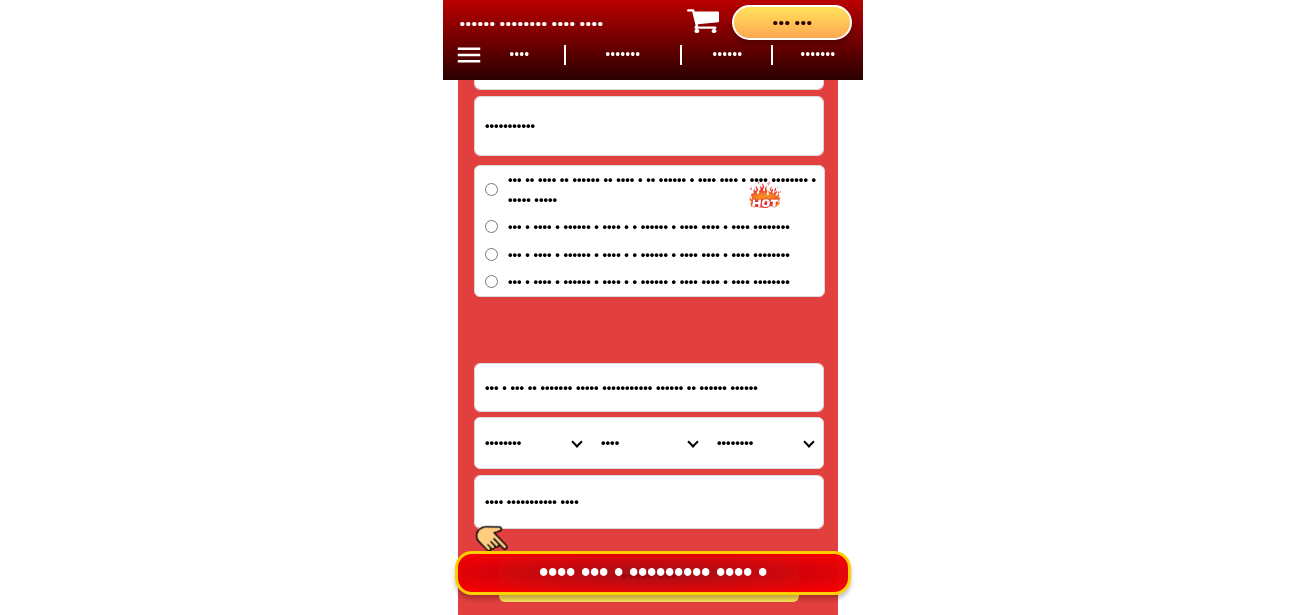 drag, startPoint x: 763, startPoint y: 444, endPoint x: 765, endPoint y: 430, distance: 14.142136 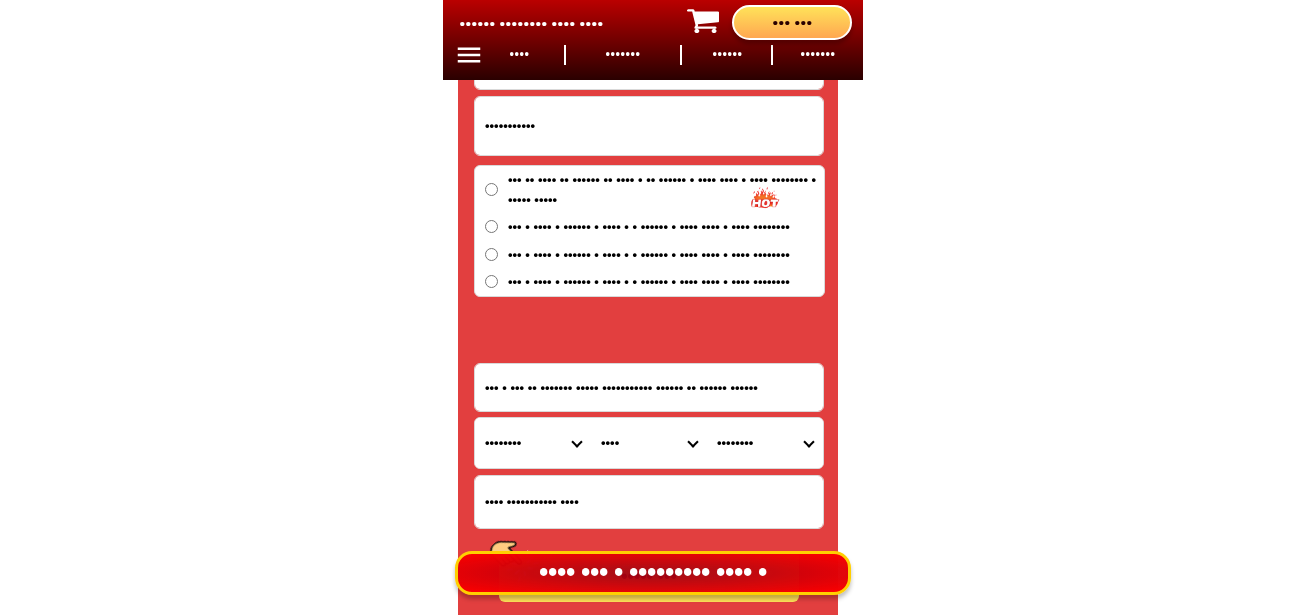 click on "Barangay Alima Aniban i Aniban ii Aniban iii Aniban iv Aniban v Banalo Bayanan Campo santo Daang bukid Digman Dulong bayan Habay i Habay ii Kaingin (pob.) Ligas i Ligas ii Ligas iii Mabolo i Mabolo ii Mabolo iii Maliksi i Maliksi ii Maliksi iii Mambog i Mambog ii Mambog iii Mambog iv Mambog v Molino i Molino ii Molino iii Molino iv Molino v Molino vi Molino vii Niog i Niog ii Niog iii P.f. espiritu i (panapaan) P.f. espiritu ii P.f. espiritu iii P.f. espiritu iv P.f. espiritu v P.f. espiritu vi P.f. espiritu vii P.f. espiritu viii Queens row central Queens row east Queens row west Real i Real ii Salinas i Salinas ii Salinas iii Salinas iv San nicolas i San nicolas ii San nicolas iii Sineguelasan Tabing dagat Talaba i Talaba ii Talaba iii Talaba iv Talaba v Talaba vi Talaba vii Zapote i Zapote ii Zapote iii Zapote iv Zapote v" at bounding box center [765, 443] 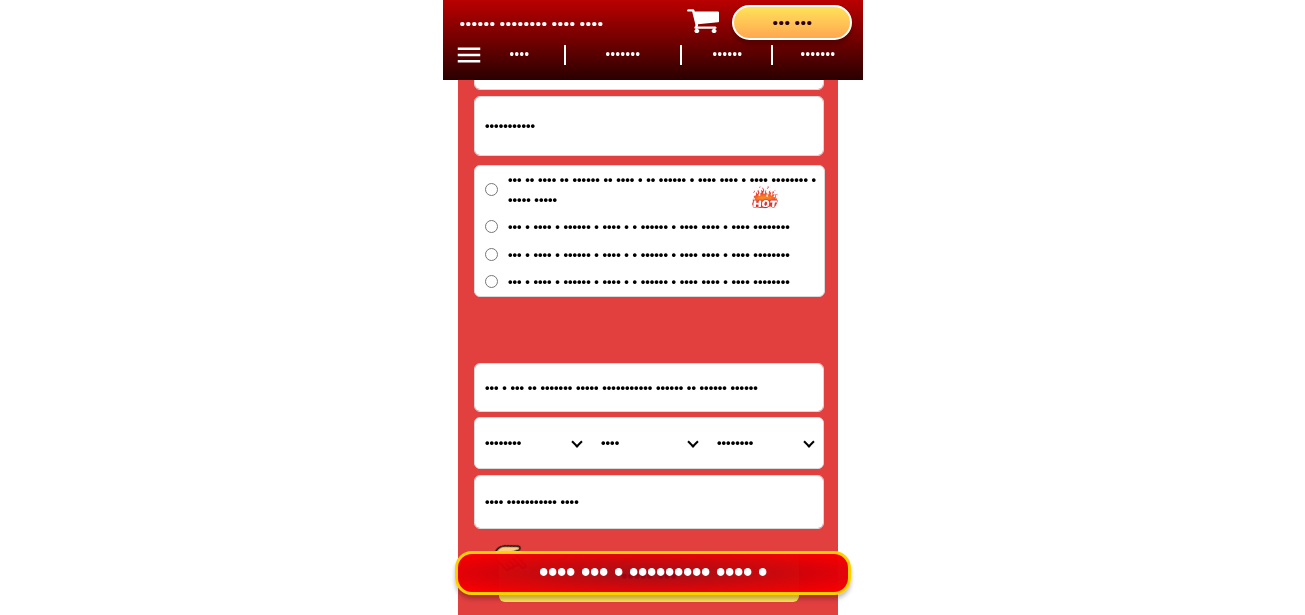 select on "63_82681033633" 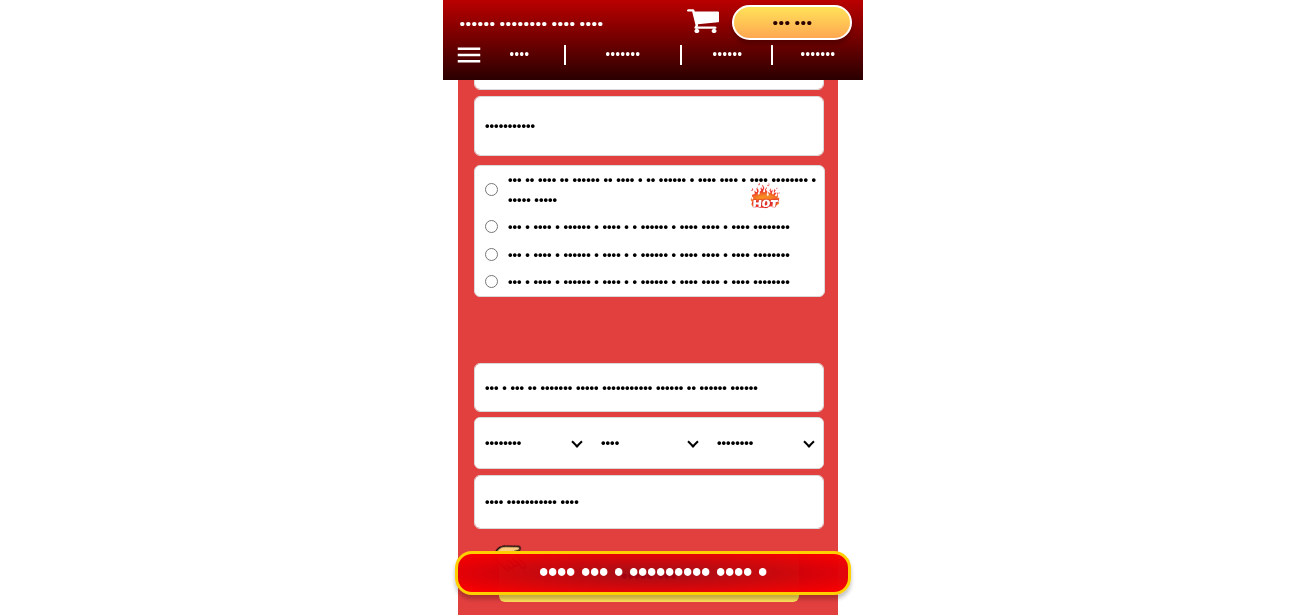 click on "Barangay Alima Aniban i Aniban ii Aniban iii Aniban iv Aniban v Banalo Bayanan Campo santo Daang bukid Digman Dulong bayan Habay i Habay ii Kaingin (pob.) Ligas i Ligas ii Ligas iii Mabolo i Mabolo ii Mabolo iii Maliksi i Maliksi ii Maliksi iii Mambog i Mambog ii Mambog iii Mambog iv Mambog v Molino i Molino ii Molino iii Molino iv Molino v Molino vi Molino vii Niog i Niog ii Niog iii P.f. espiritu i (panapaan) P.f. espiritu ii P.f. espiritu iii P.f. espiritu iv P.f. espiritu v P.f. espiritu vi P.f. espiritu vii P.f. espiritu viii Queens row central Queens row east Queens row west Real i Real ii Salinas i Salinas ii Salinas iii Salinas iv San nicolas i San nicolas ii San nicolas iii Sineguelasan Tabing dagat Talaba i Talaba ii Talaba iii Talaba iv Talaba v Talaba vi Talaba vii Zapote i Zapote ii Zapote iii Zapote iv Zapote v" at bounding box center [765, 443] 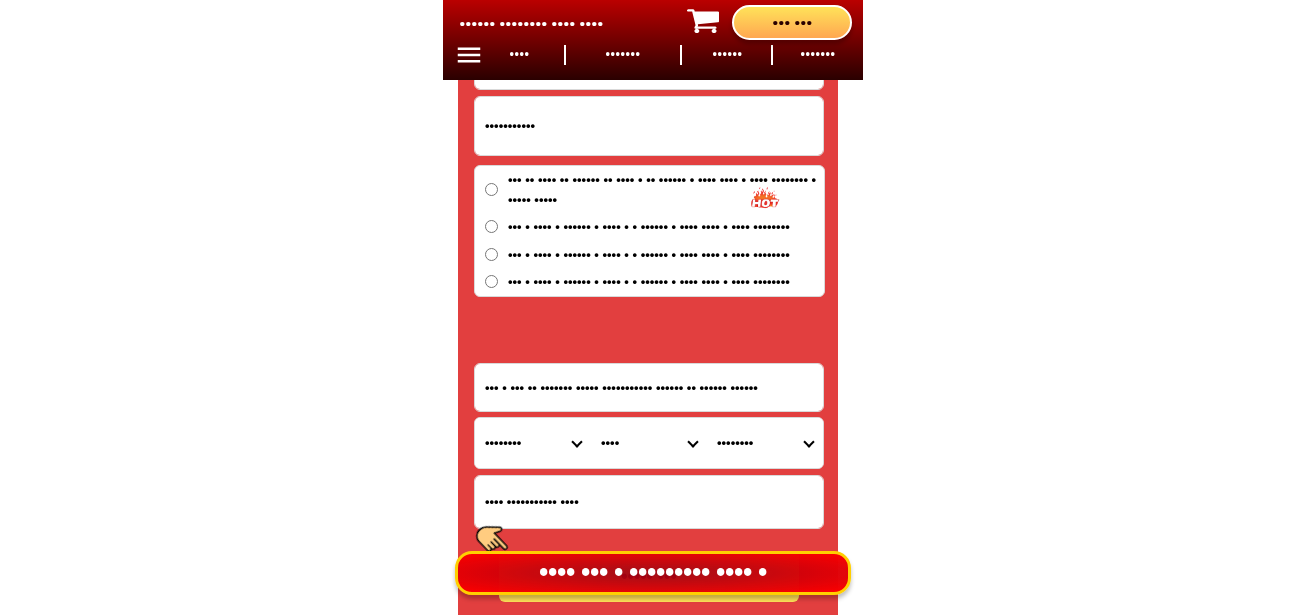 scroll, scrollTop: 16878, scrollLeft: 0, axis: vertical 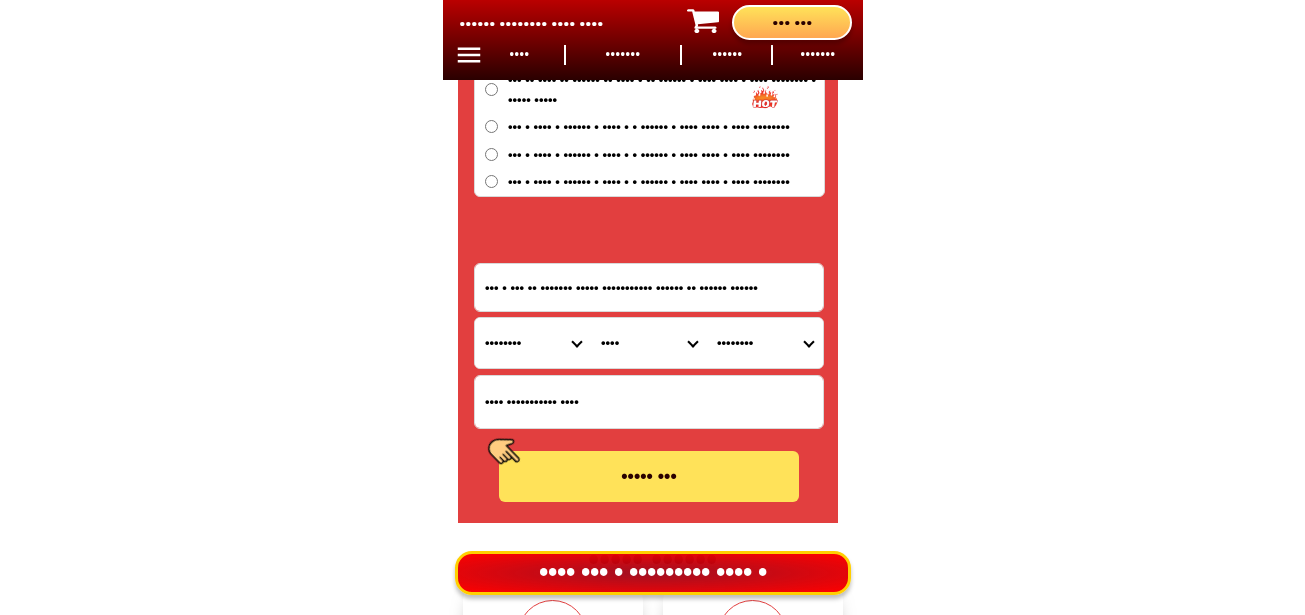 click on "••••• •••" at bounding box center [649, 476] 